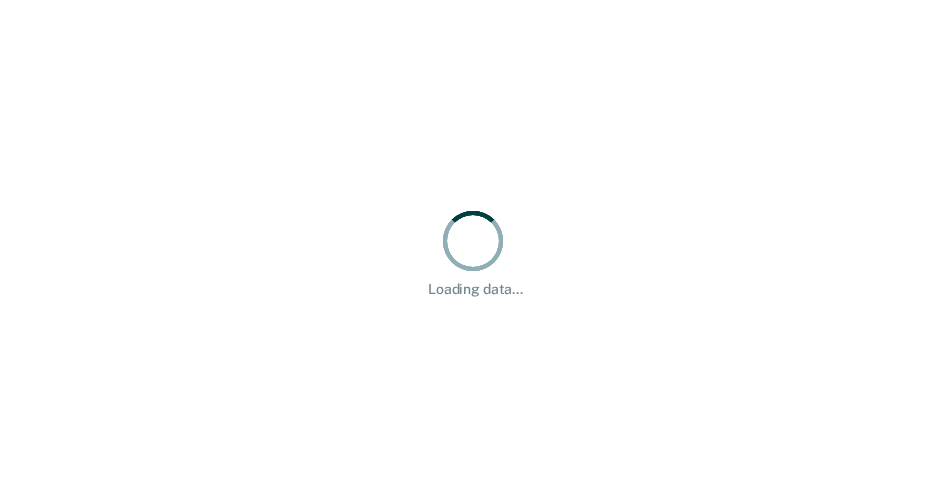 scroll, scrollTop: 0, scrollLeft: 0, axis: both 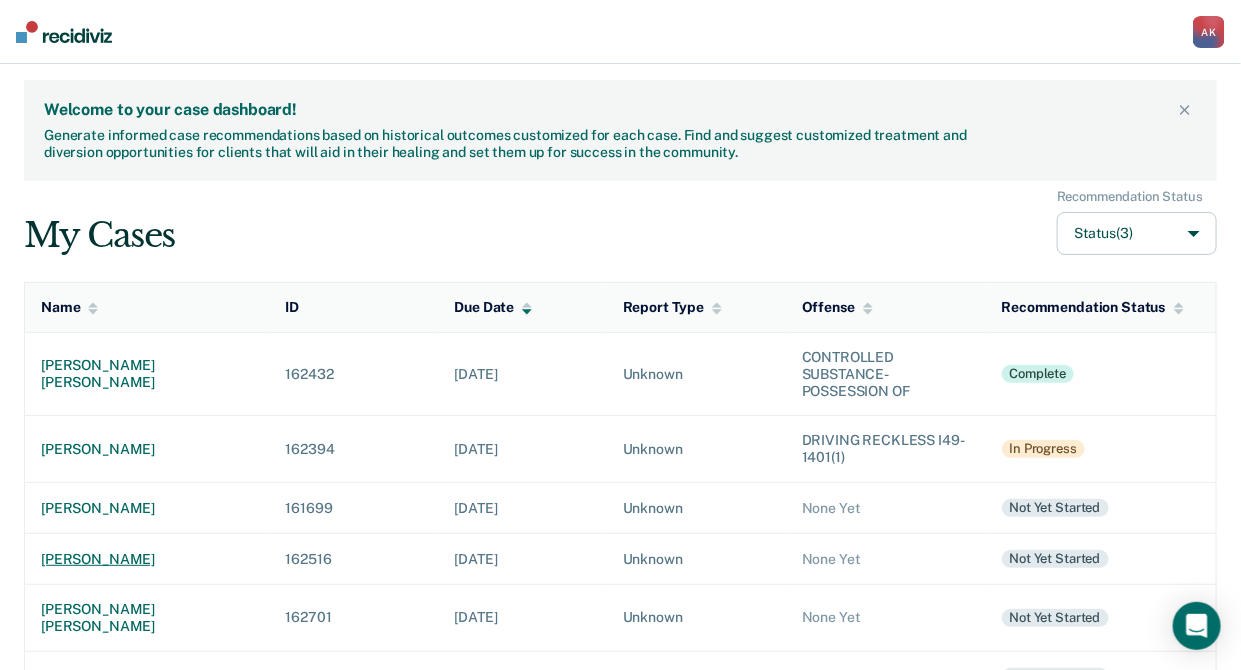 click on "rebecca anne sundquist" at bounding box center (147, 559) 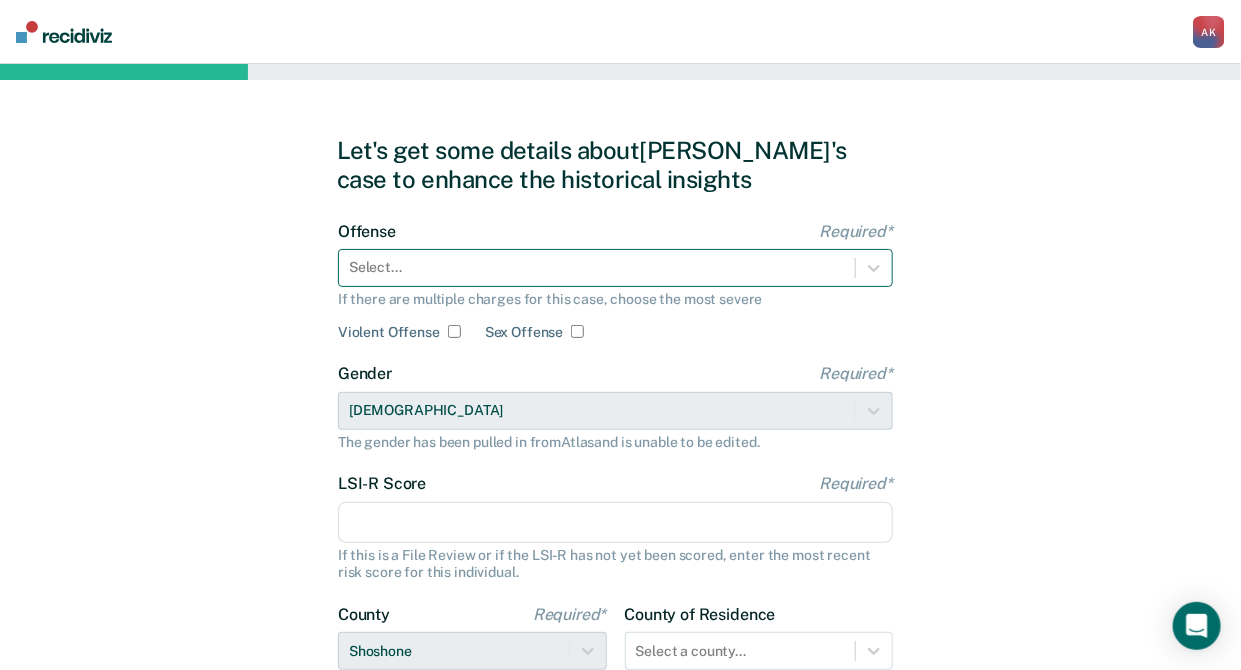 click at bounding box center [597, 267] 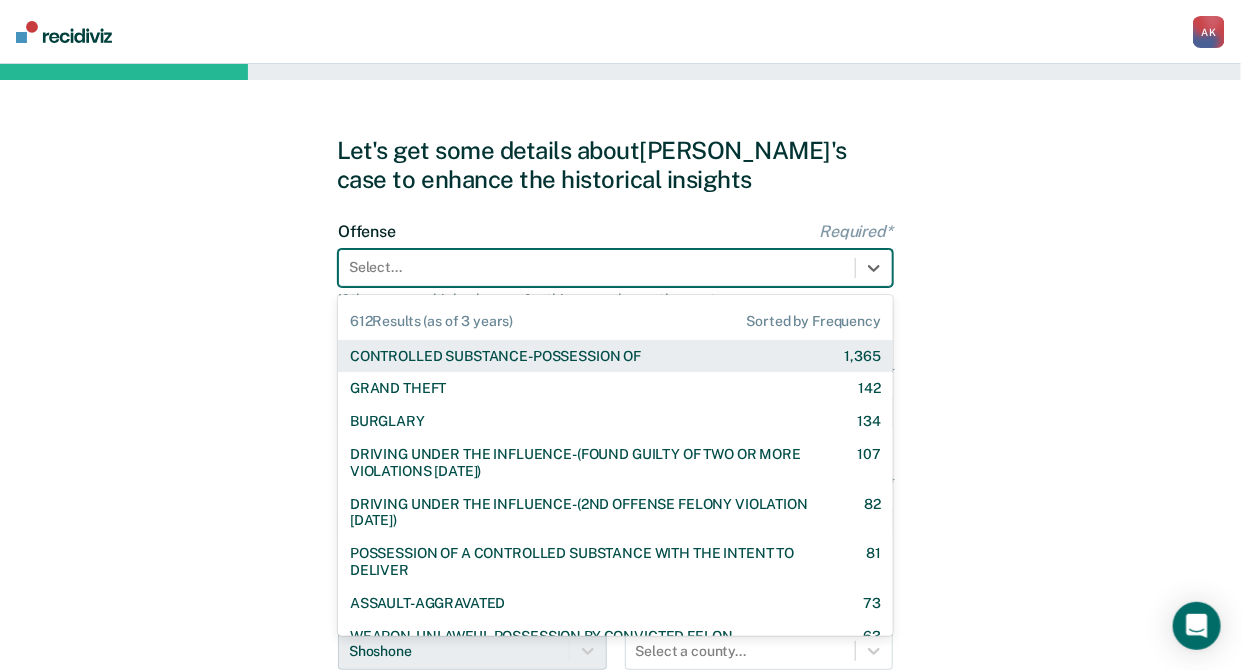 click on "CONTROLLED SUBSTANCE-POSSESSION OF" at bounding box center [495, 356] 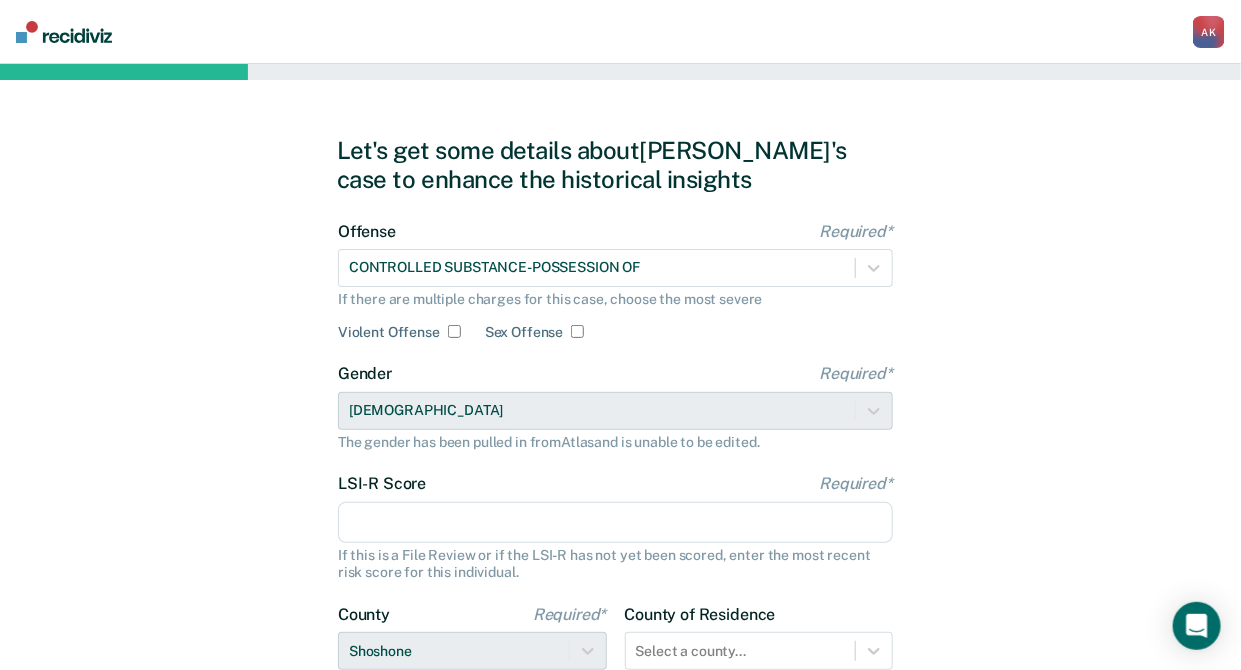 click on "LSI-R Score  Required*" at bounding box center (615, 523) 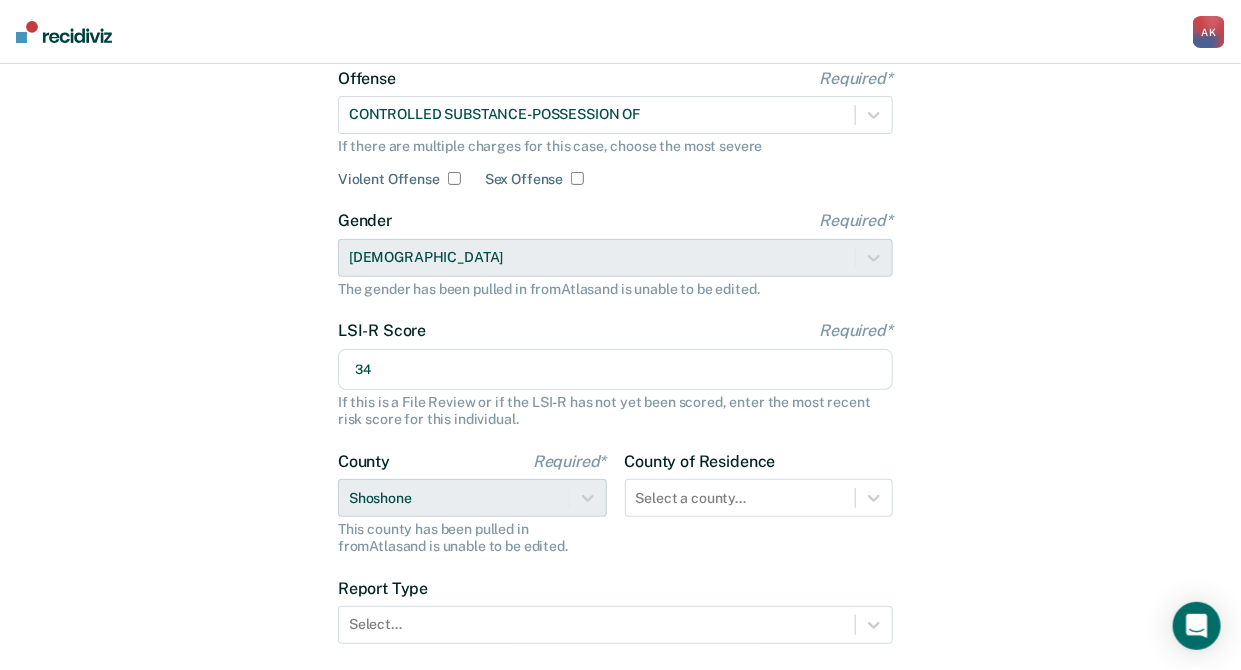 scroll, scrollTop: 163, scrollLeft: 0, axis: vertical 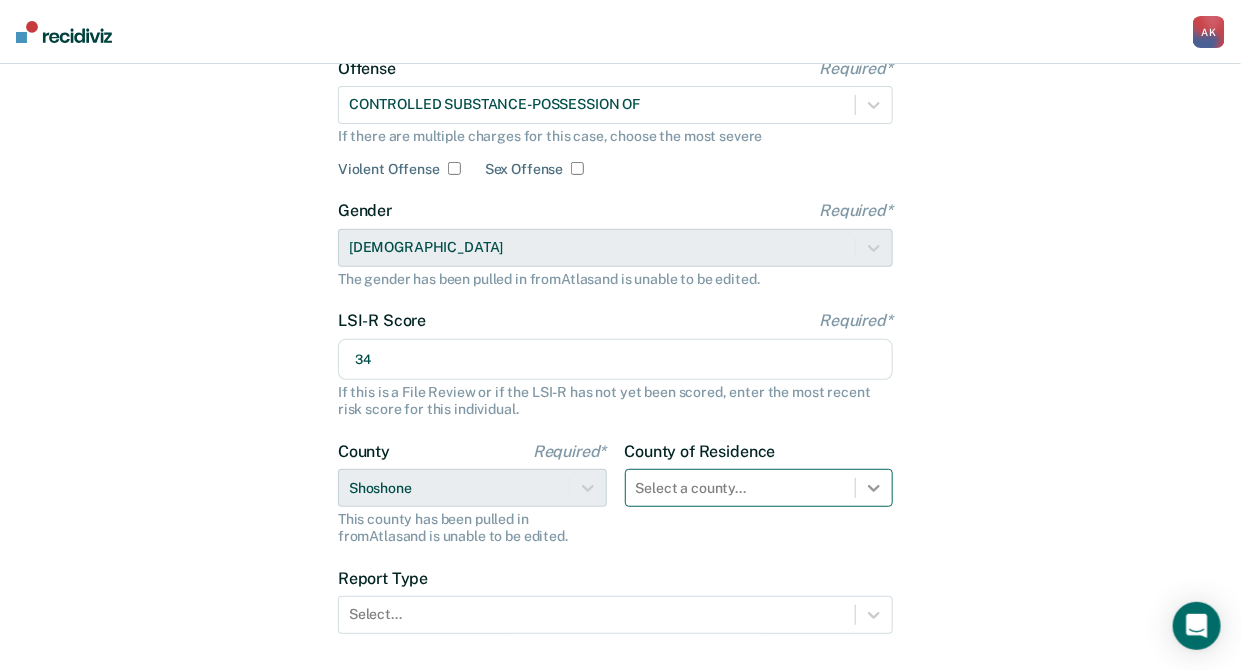type on "34" 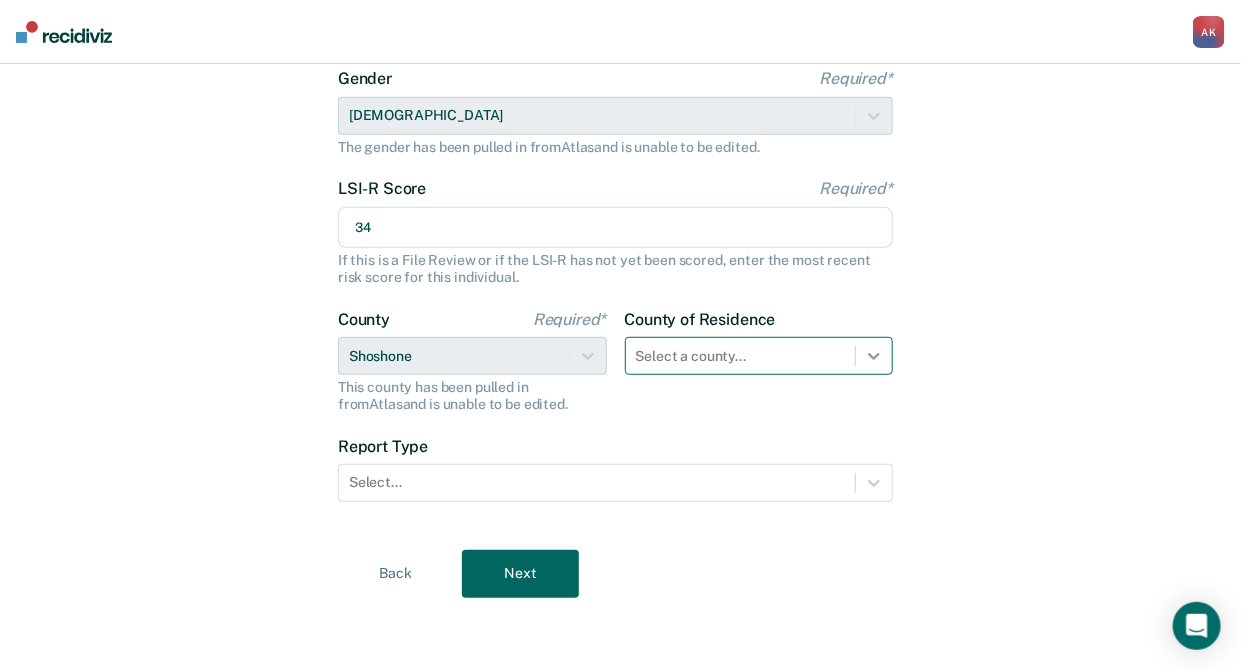 click on "Select a county..." at bounding box center [759, 356] 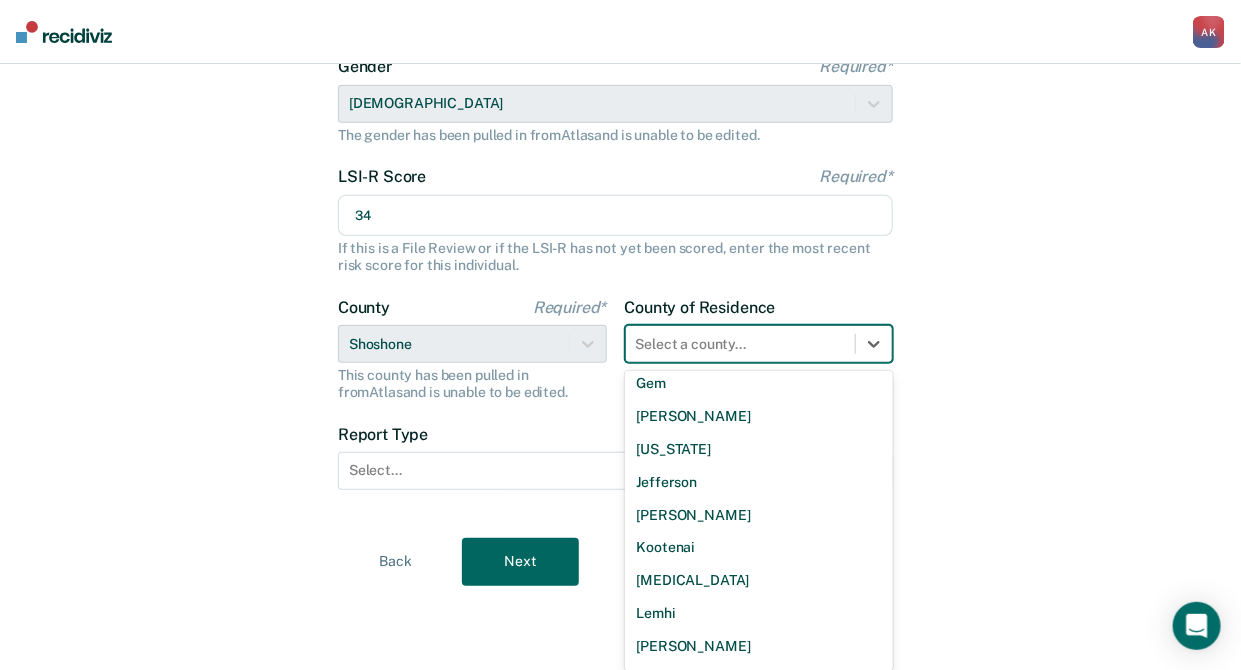 scroll, scrollTop: 733, scrollLeft: 0, axis: vertical 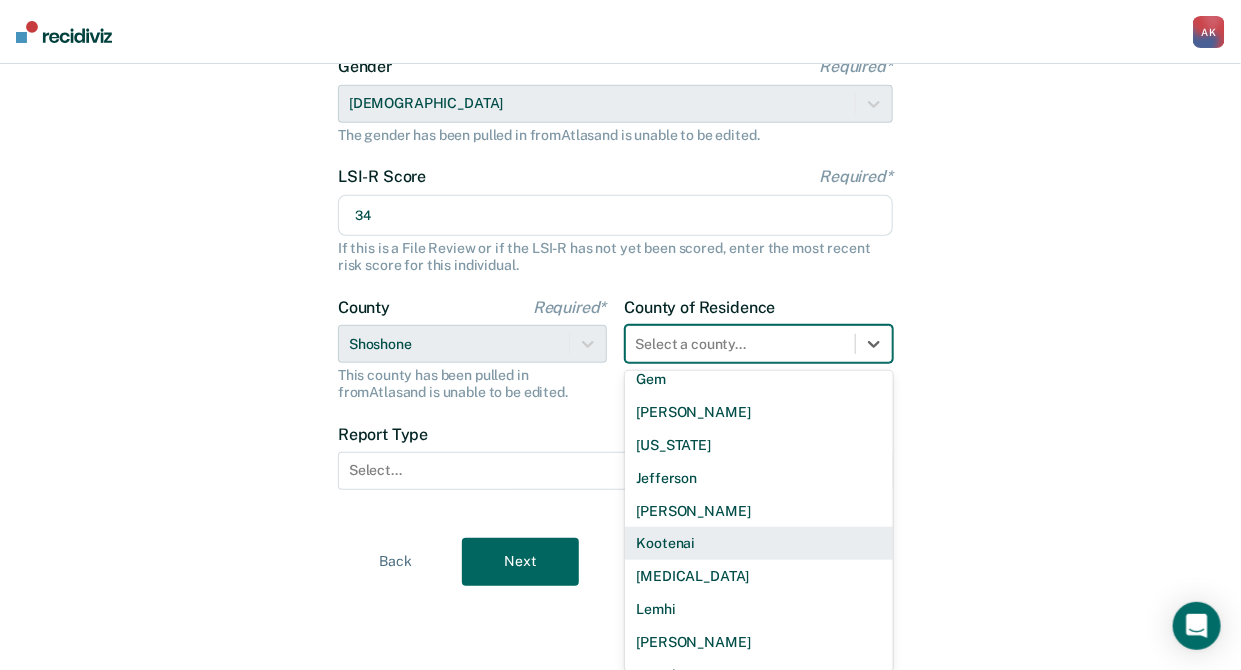 click on "Kootenai" at bounding box center [759, 543] 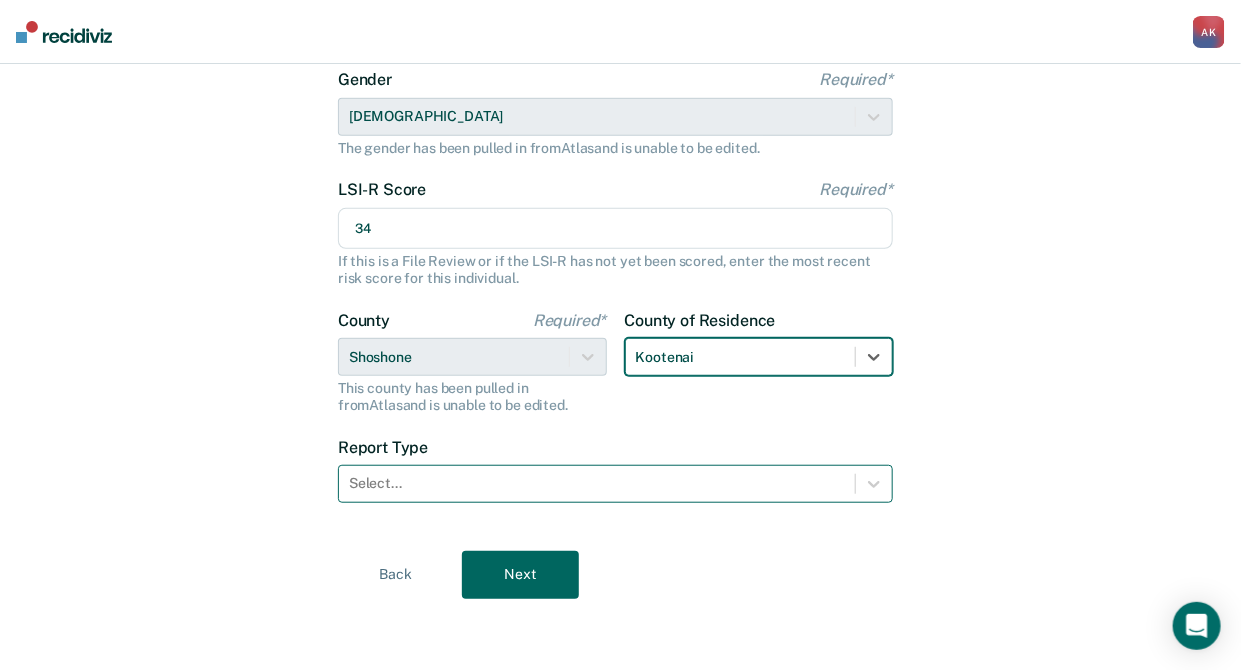 click at bounding box center (597, 483) 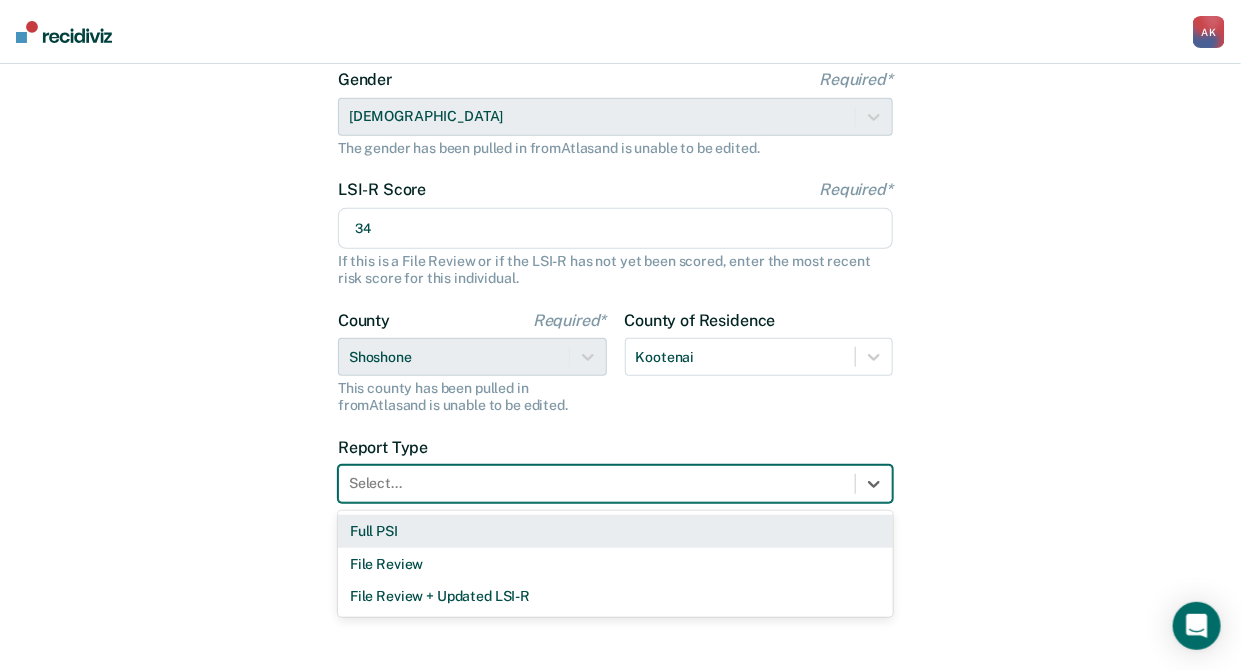 click on "Full PSI" at bounding box center (615, 531) 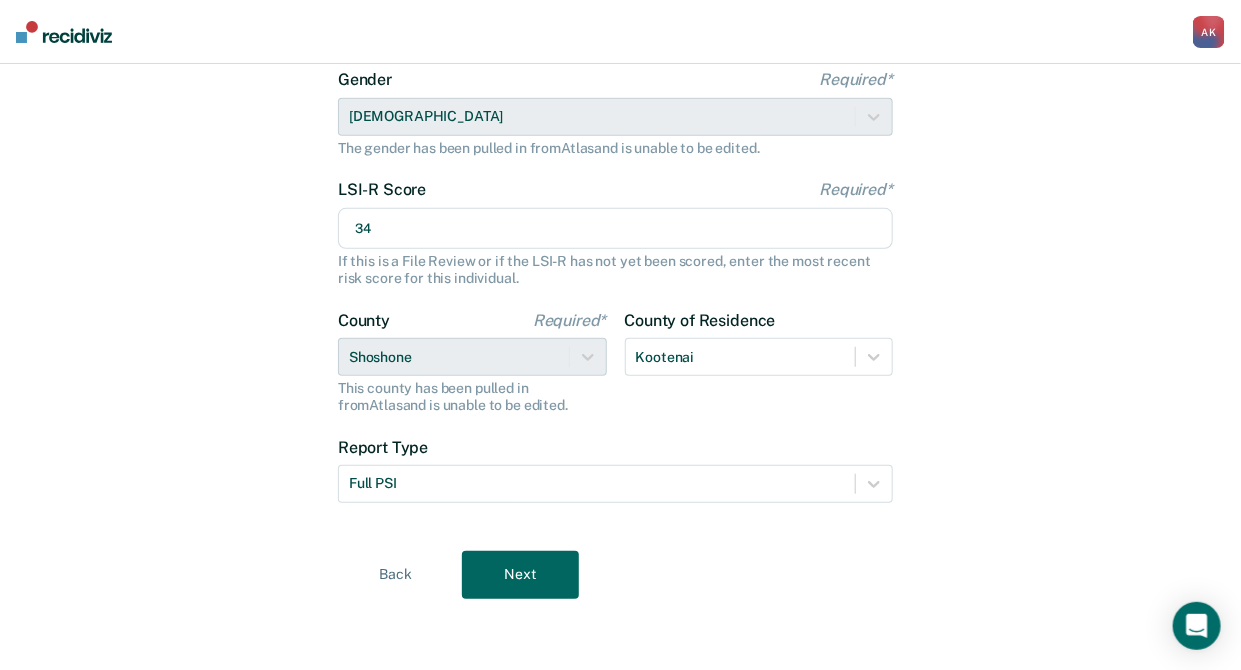 click on "Next" at bounding box center [520, 575] 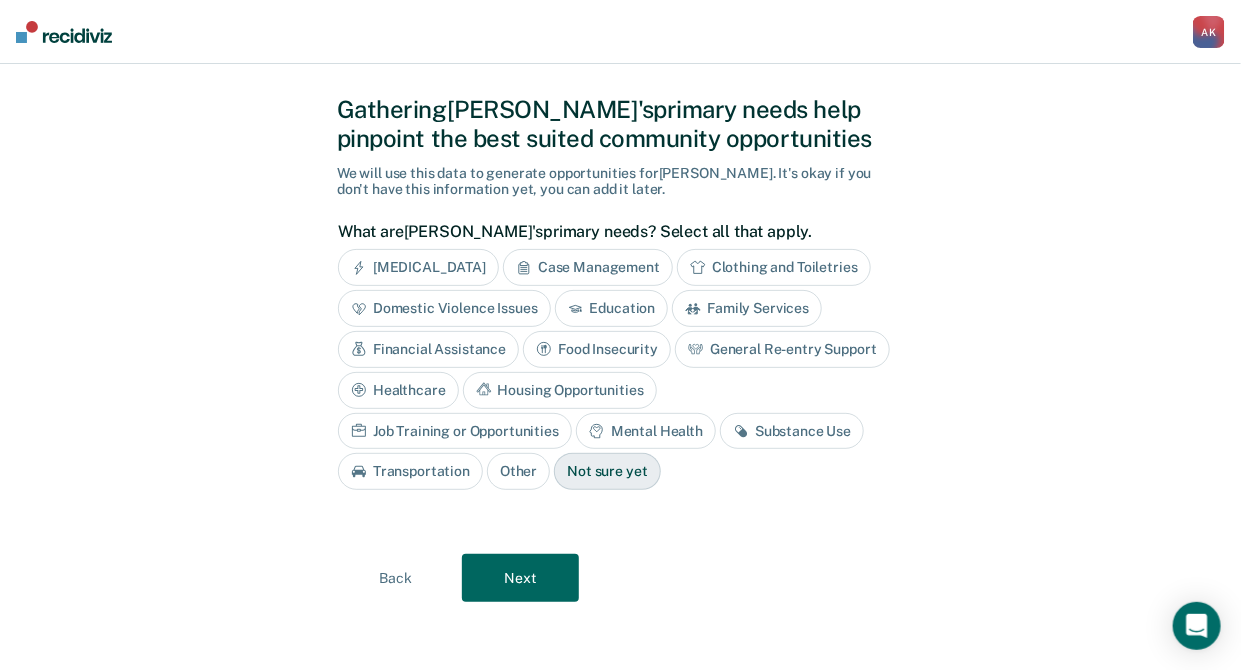 click on "General Re-entry Support" at bounding box center (782, 349) 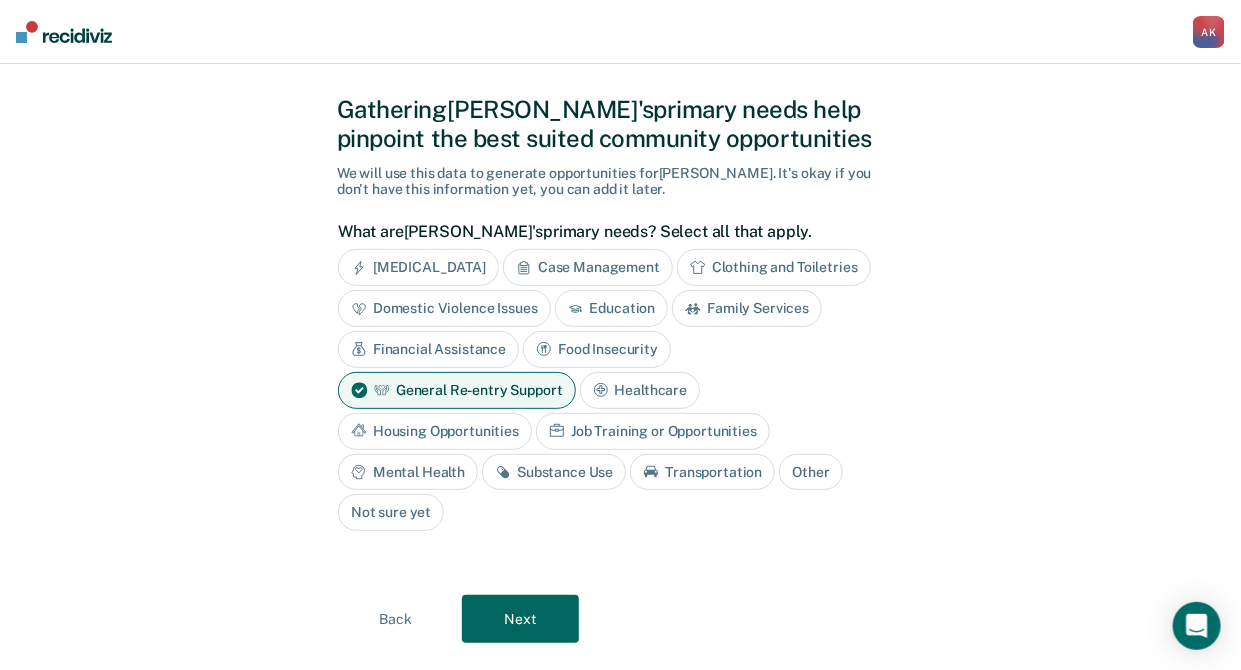 click on "Substance Use" at bounding box center [554, 472] 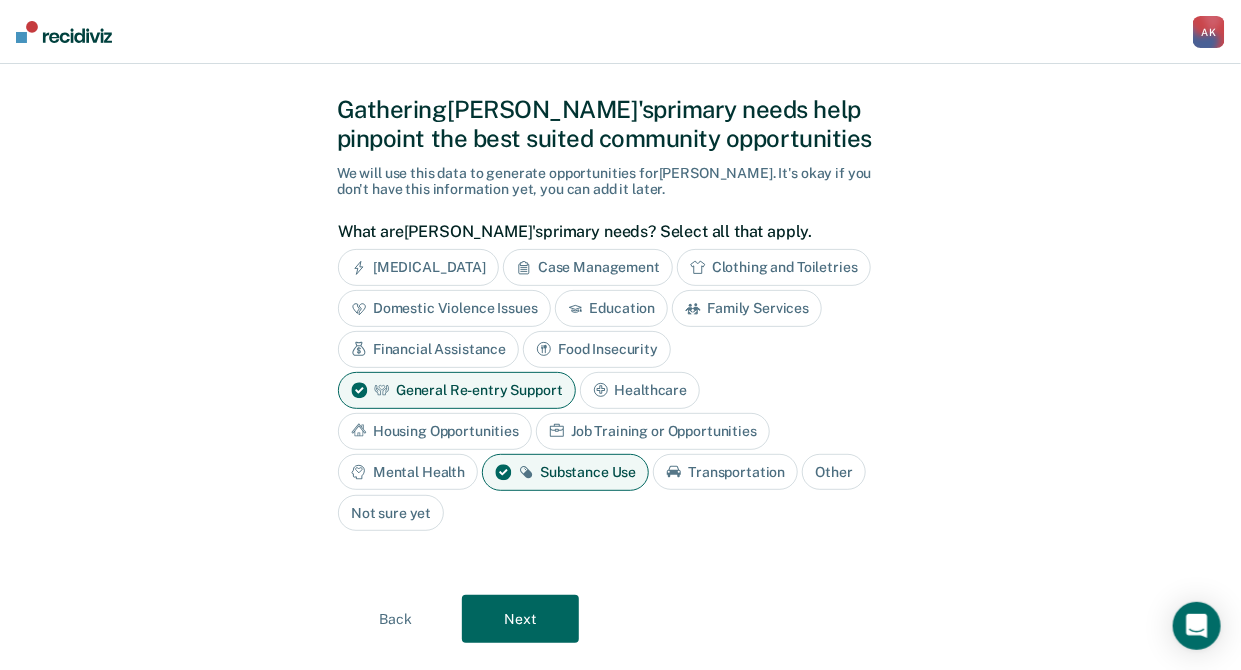 click on "Next" at bounding box center (520, 619) 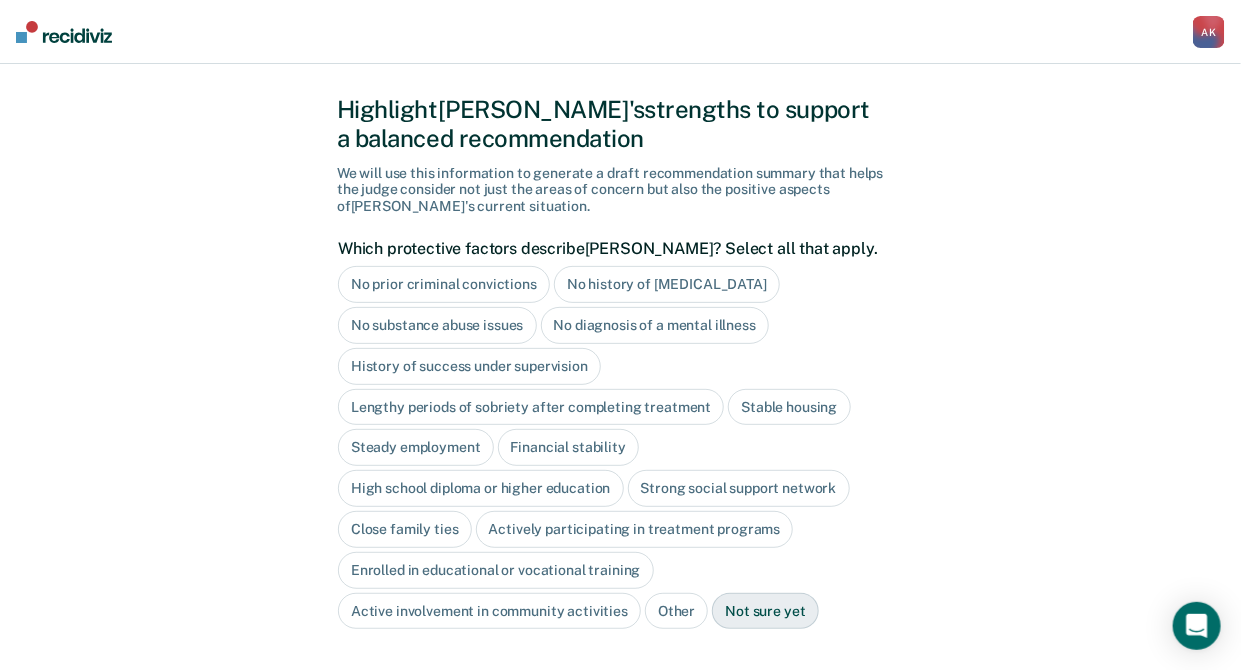 click on "Not sure yet" at bounding box center [765, 611] 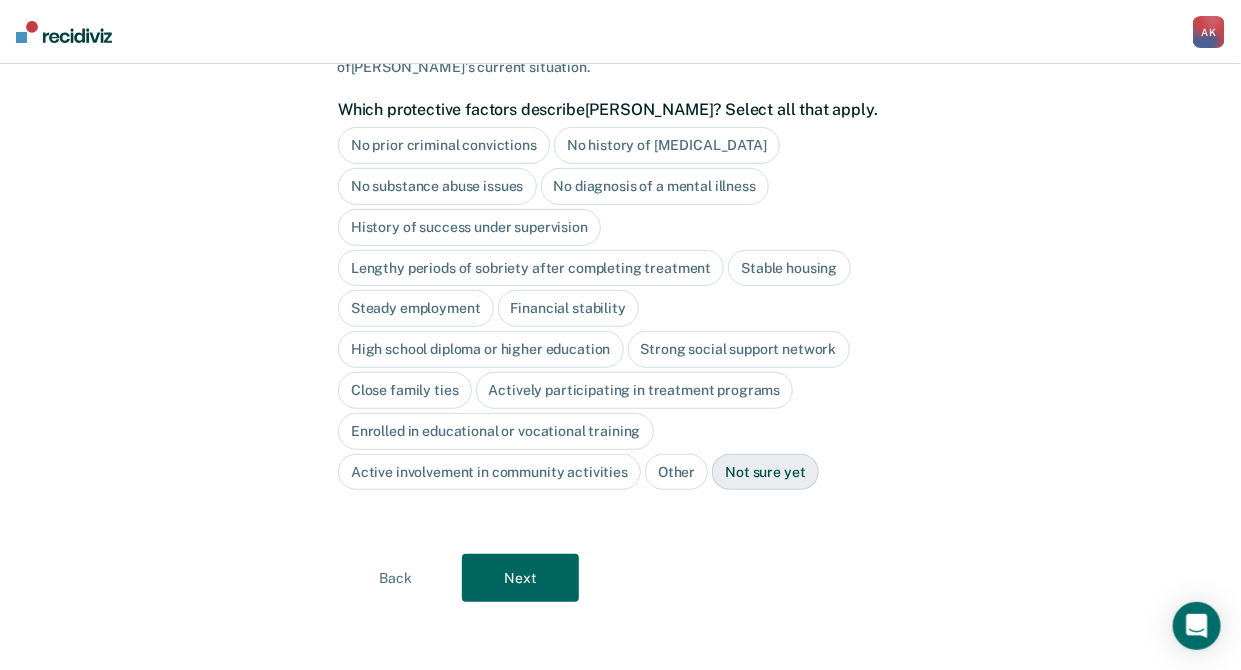 click on "Next" at bounding box center (520, 578) 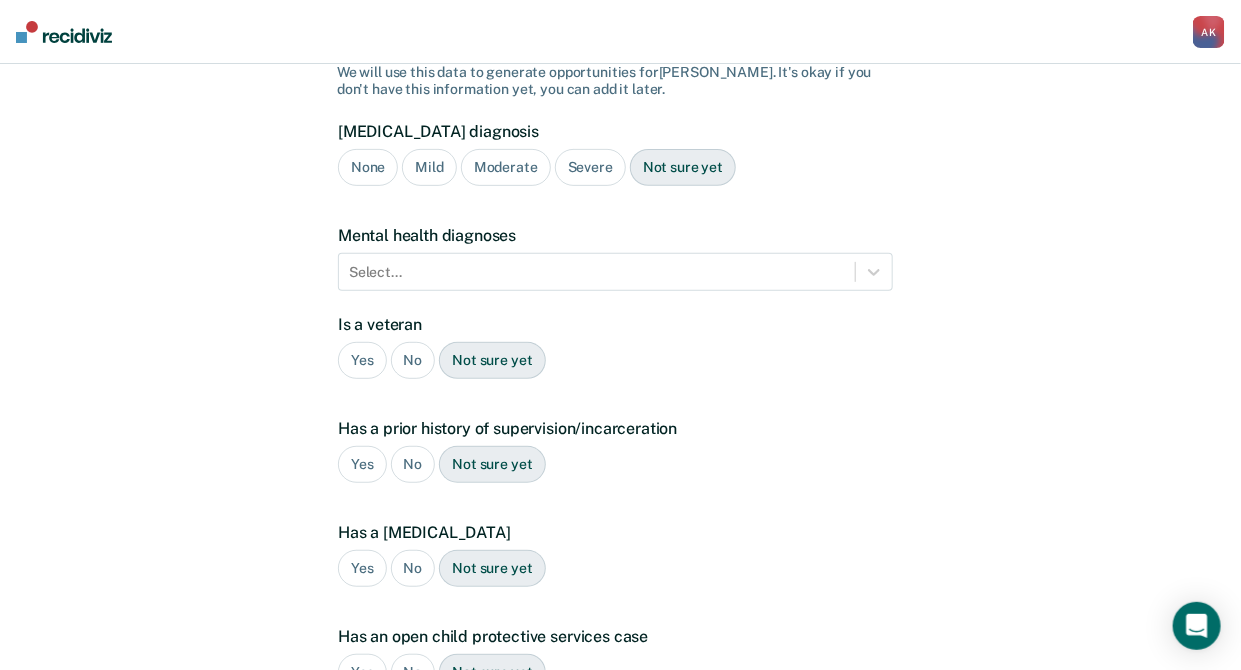 scroll, scrollTop: 171, scrollLeft: 0, axis: vertical 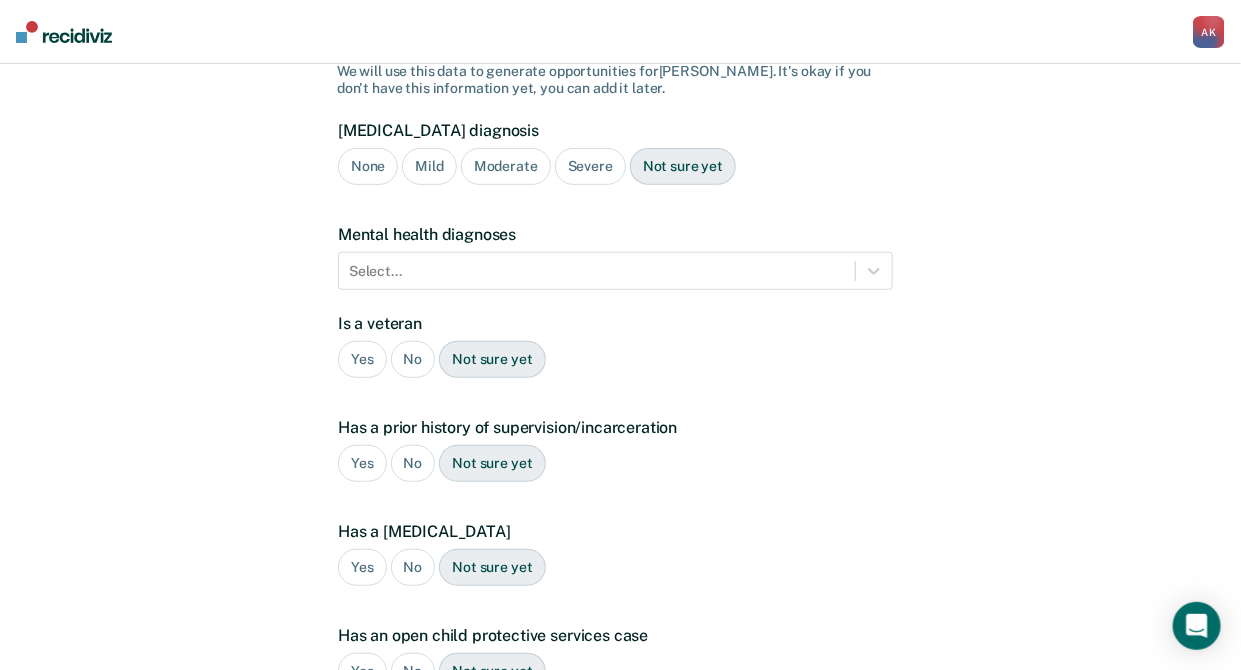 click on "Severe" at bounding box center (590, 166) 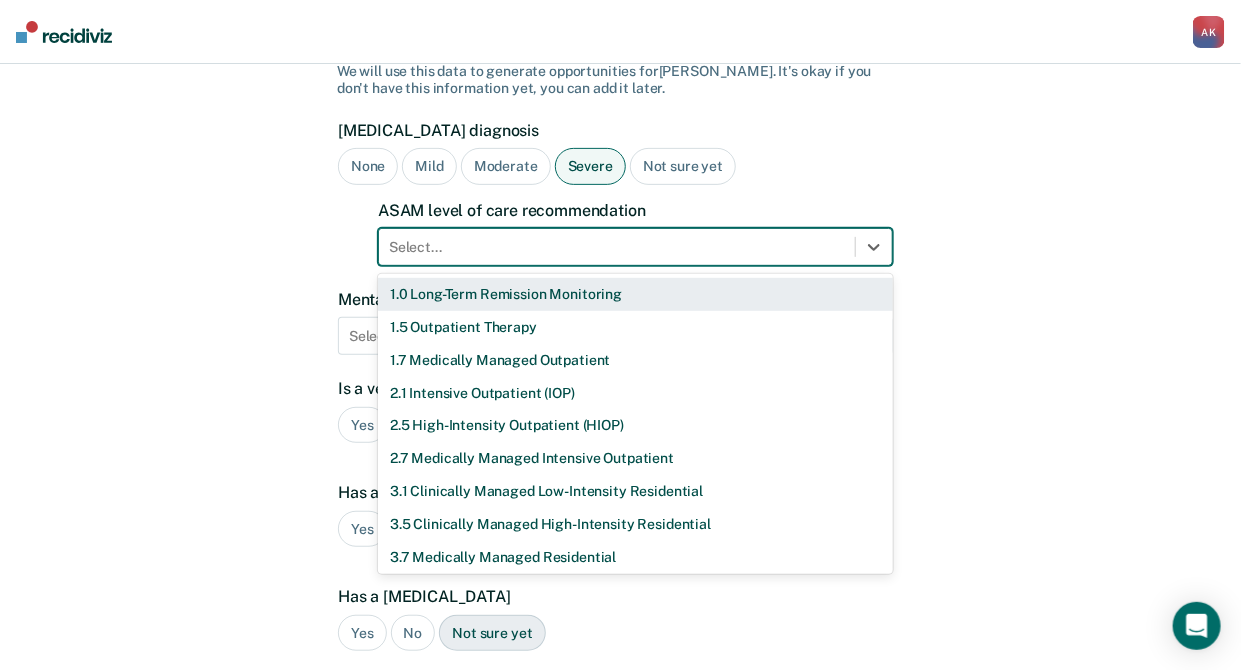 click at bounding box center (617, 247) 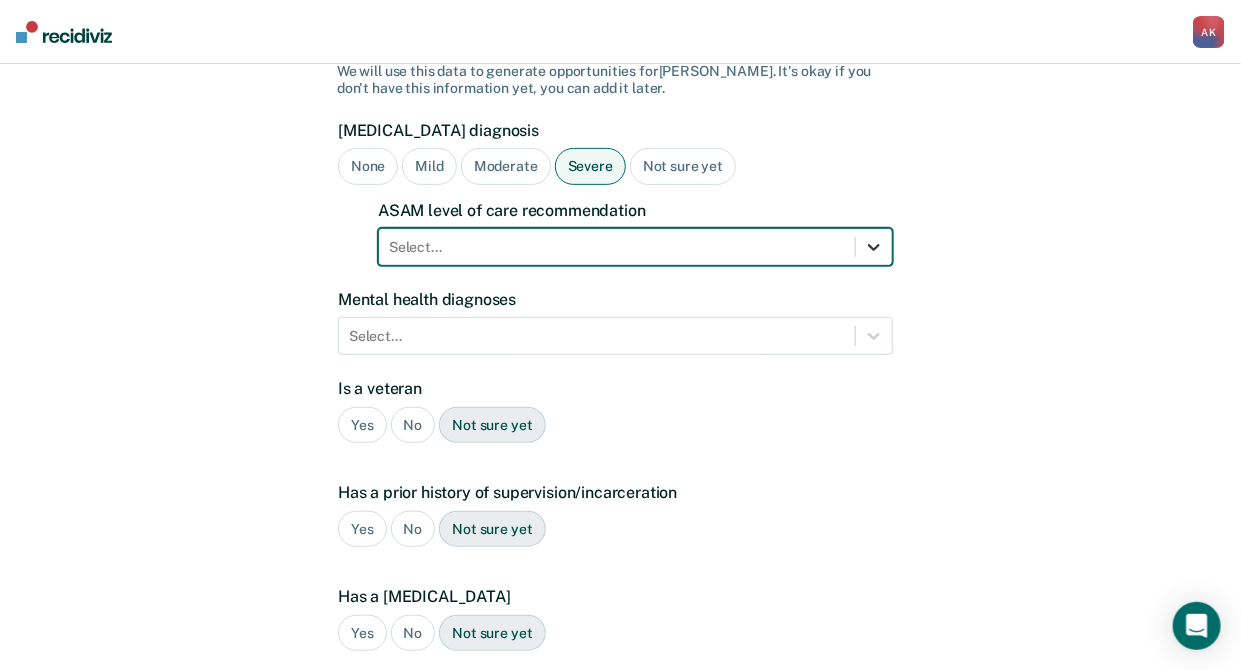 click 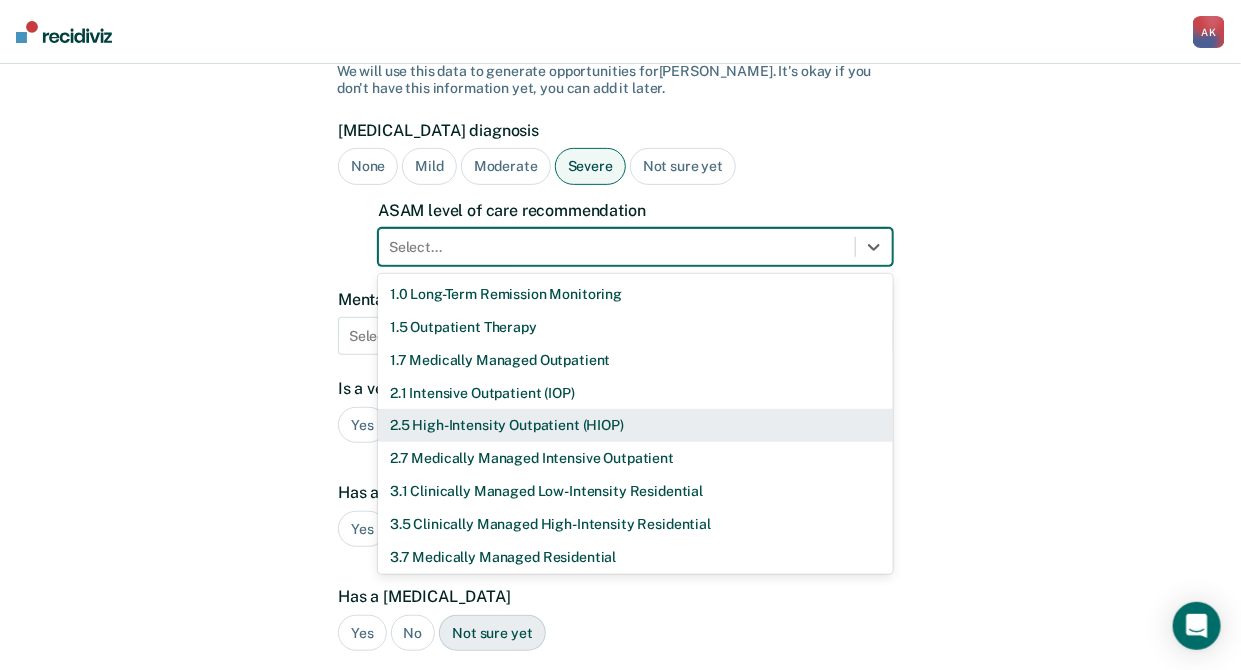 click on "2.5 High-Intensity Outpatient (HIOP)" at bounding box center [635, 425] 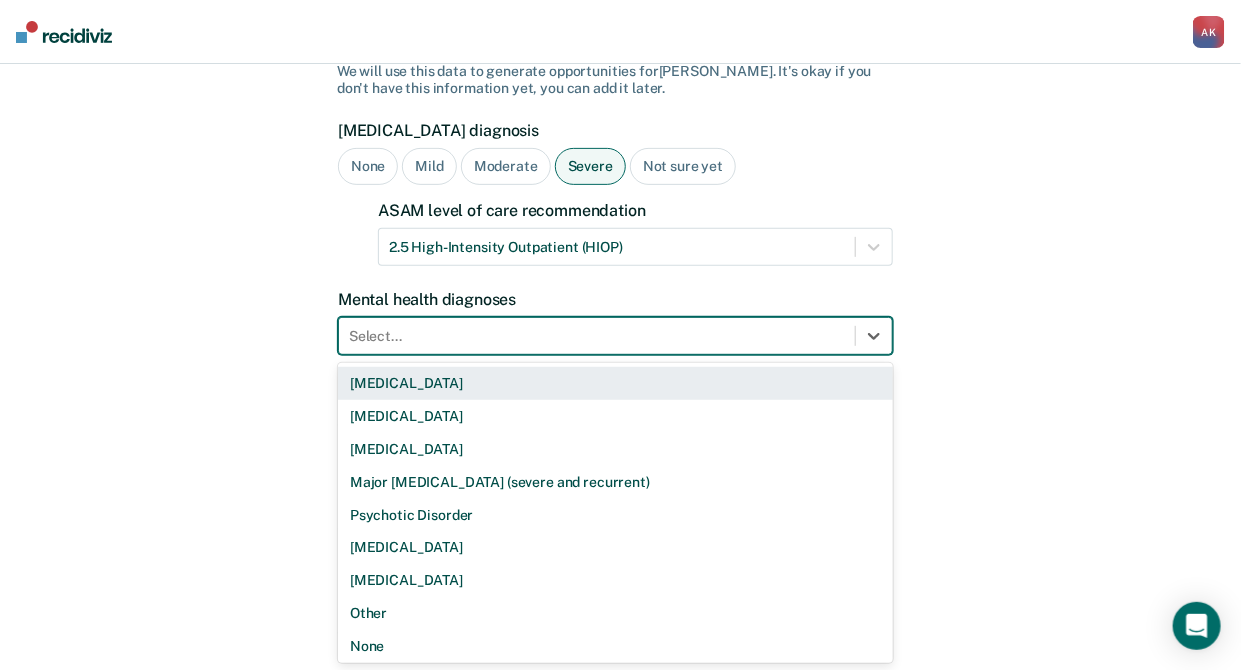 click at bounding box center (597, 336) 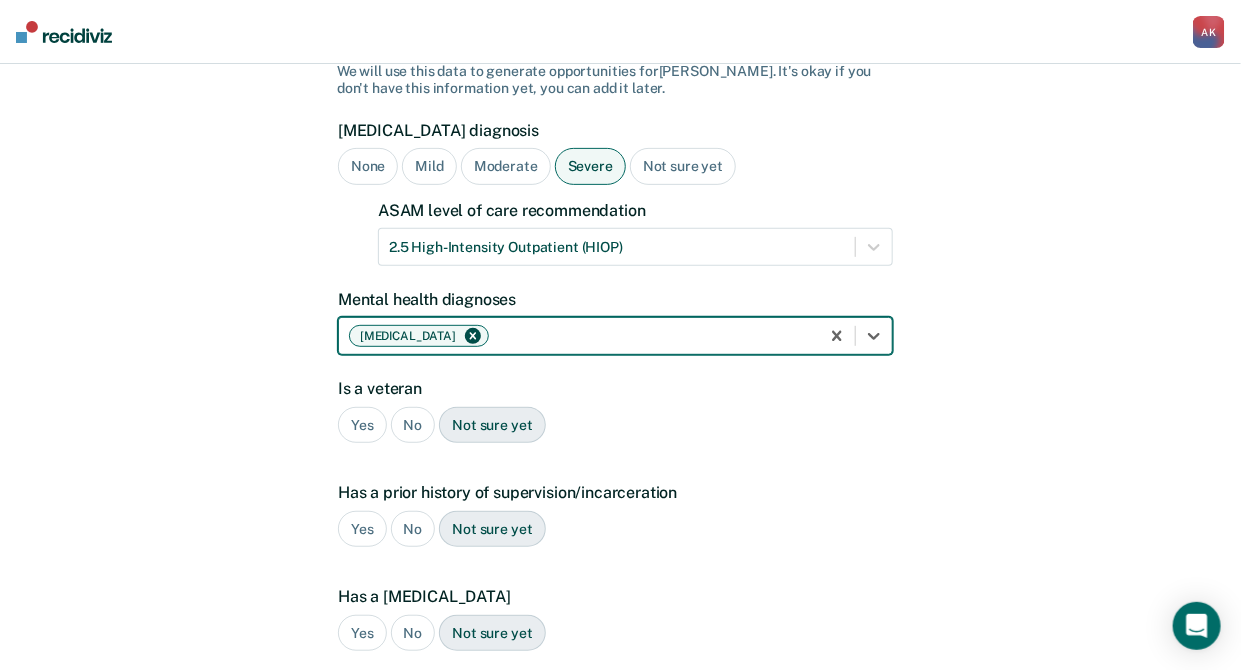 click at bounding box center [651, 336] 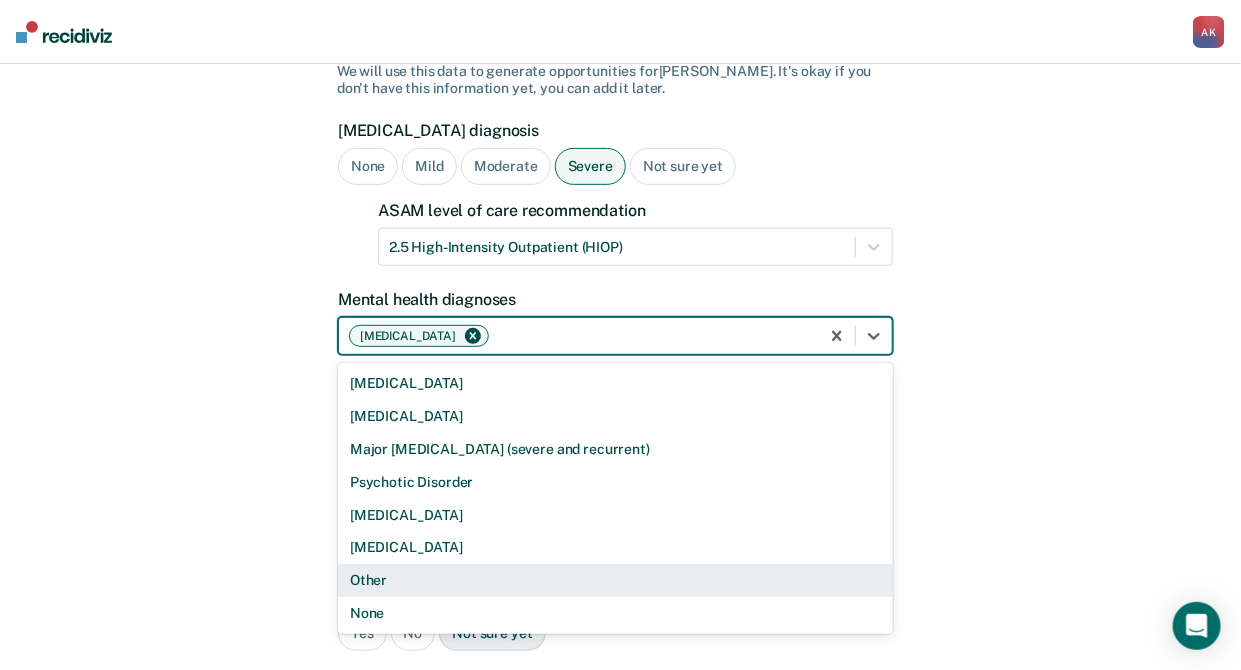 click on "Other" at bounding box center (615, 580) 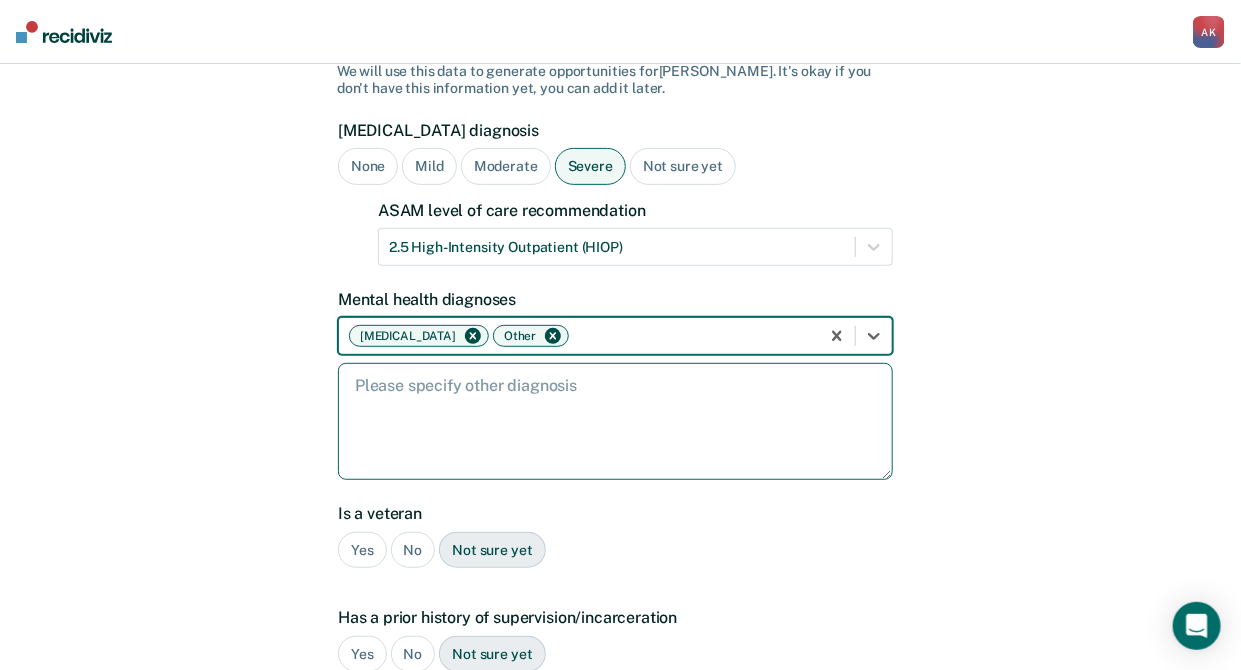 click at bounding box center (615, 421) 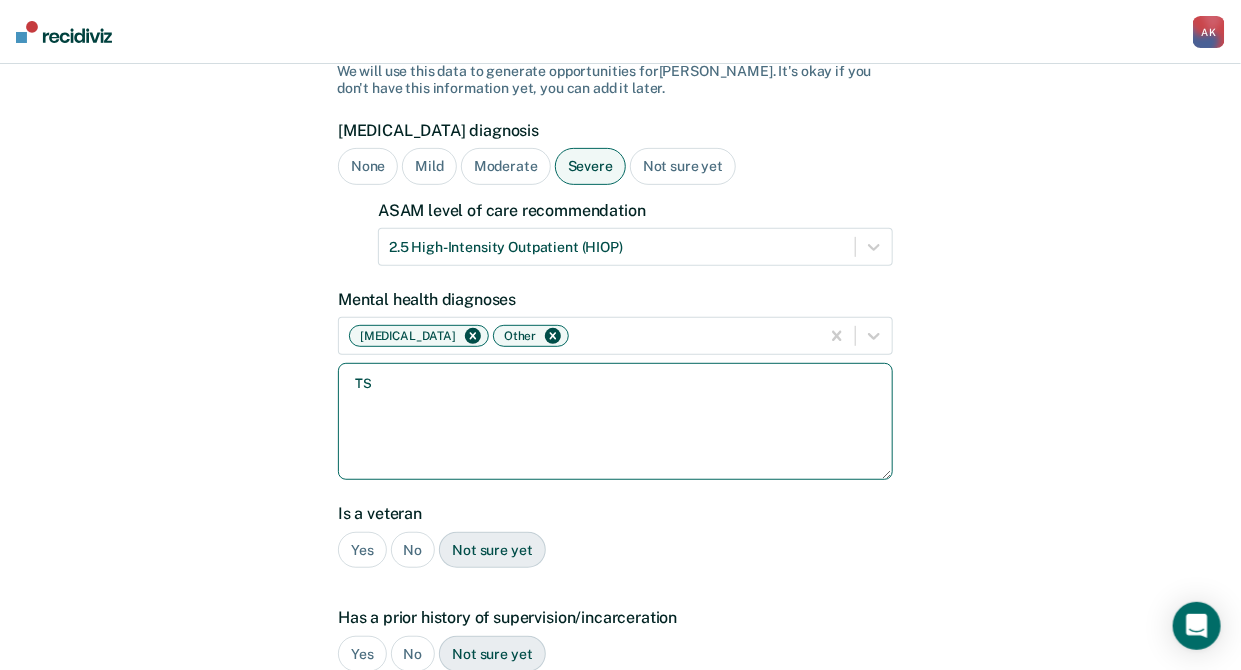 type on "T" 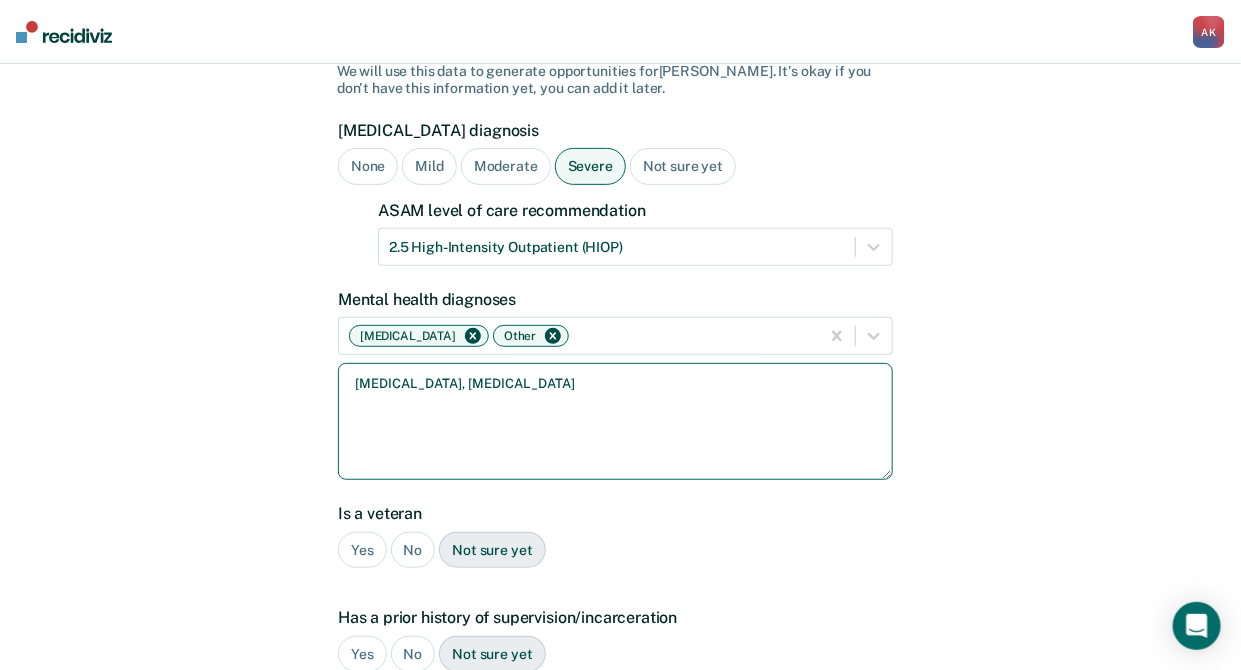 type on "PTSD, depression, anxiety" 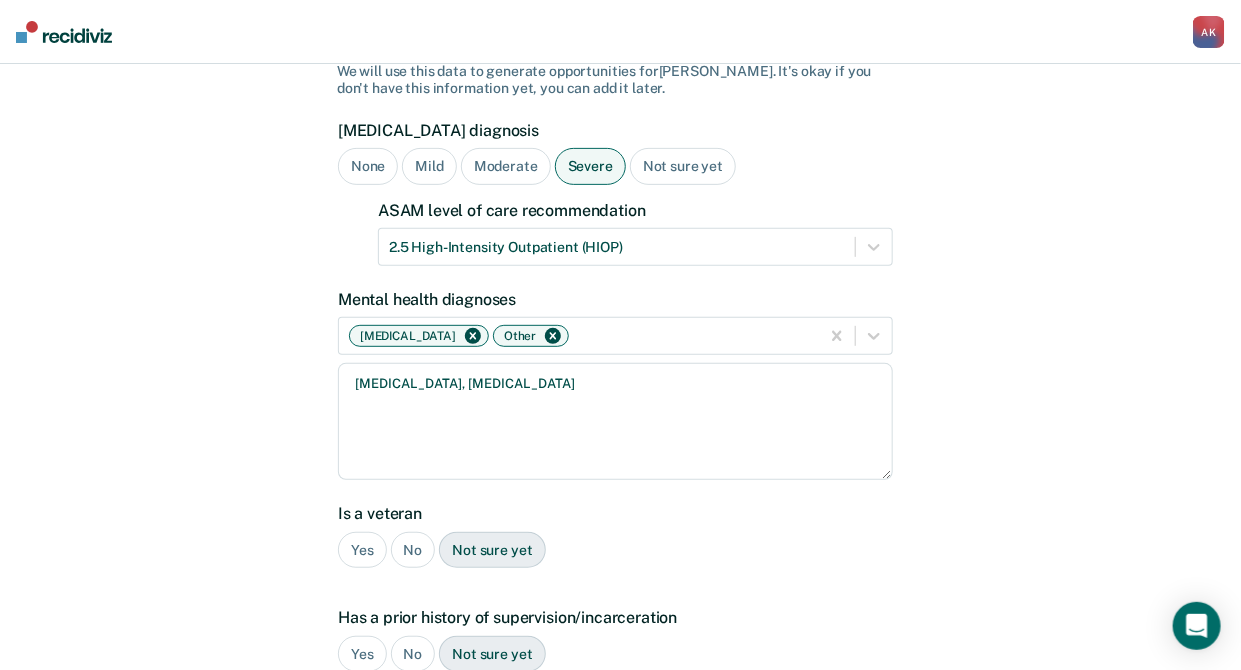 click on "No" at bounding box center [413, 550] 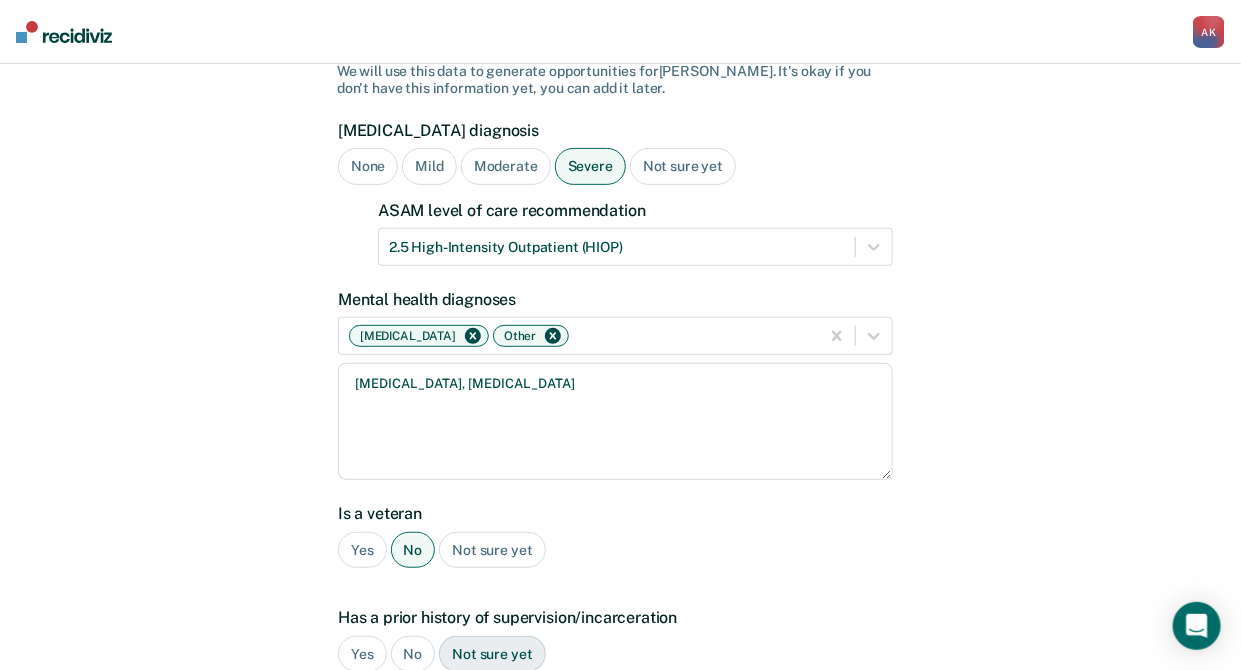 click on "Yes" at bounding box center (362, 654) 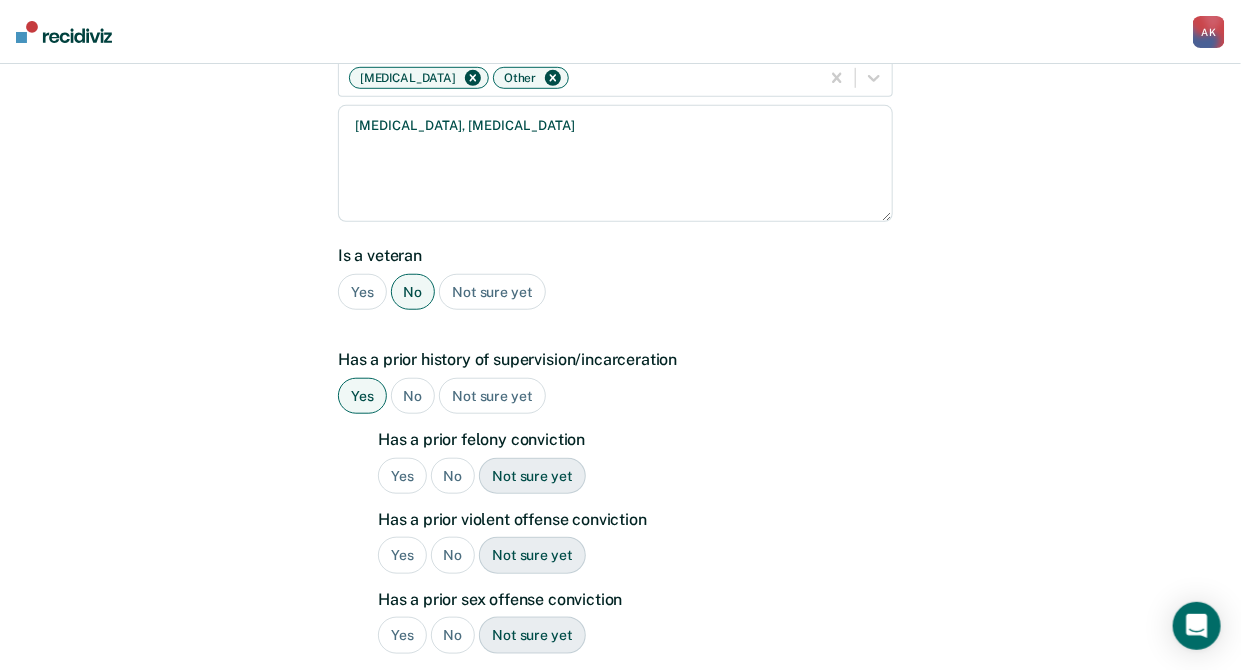scroll, scrollTop: 467, scrollLeft: 0, axis: vertical 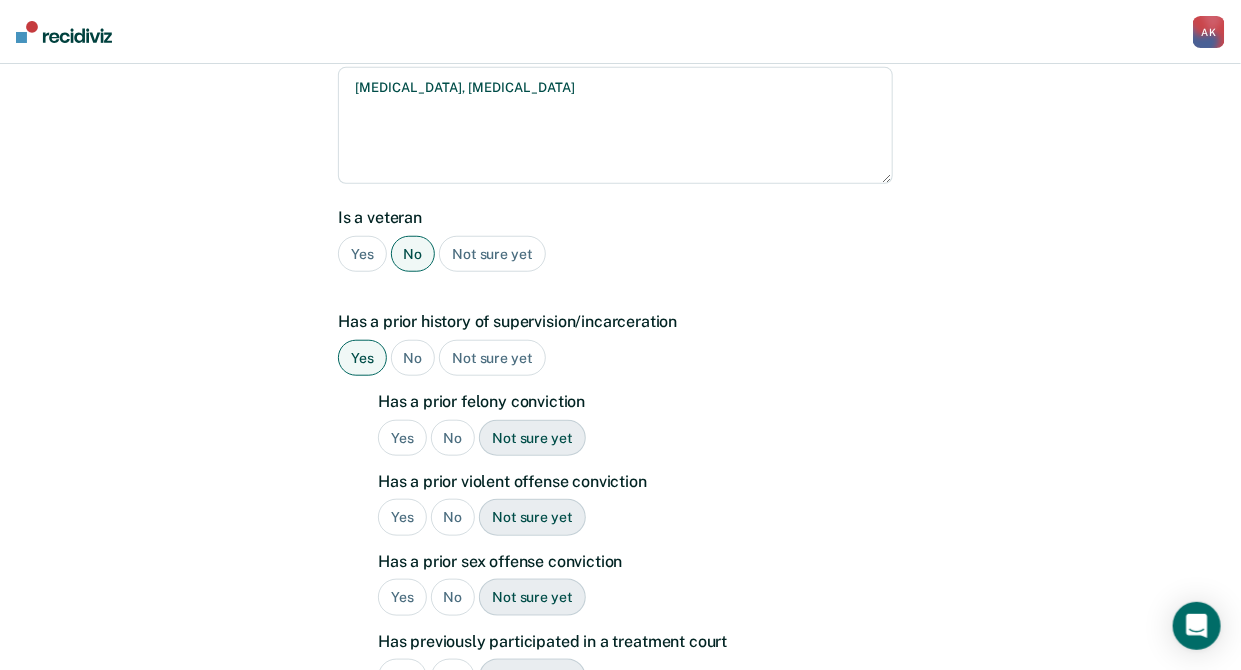 click on "Yes" at bounding box center [402, 438] 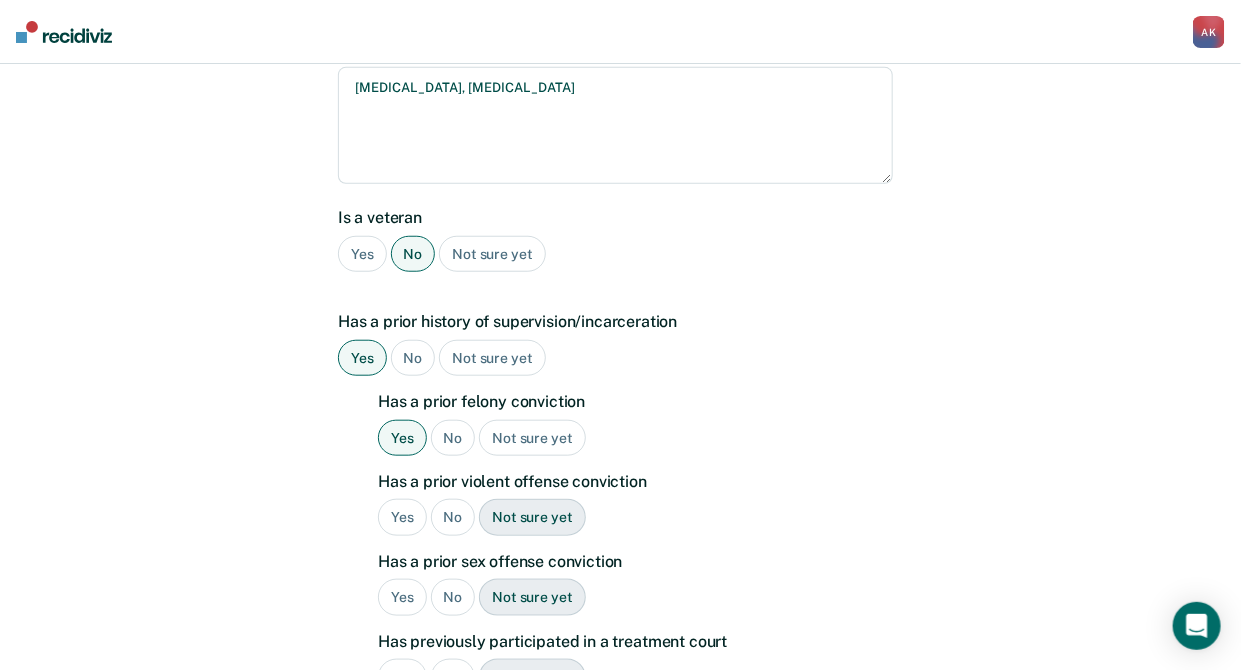 click on "Yes" at bounding box center (402, 517) 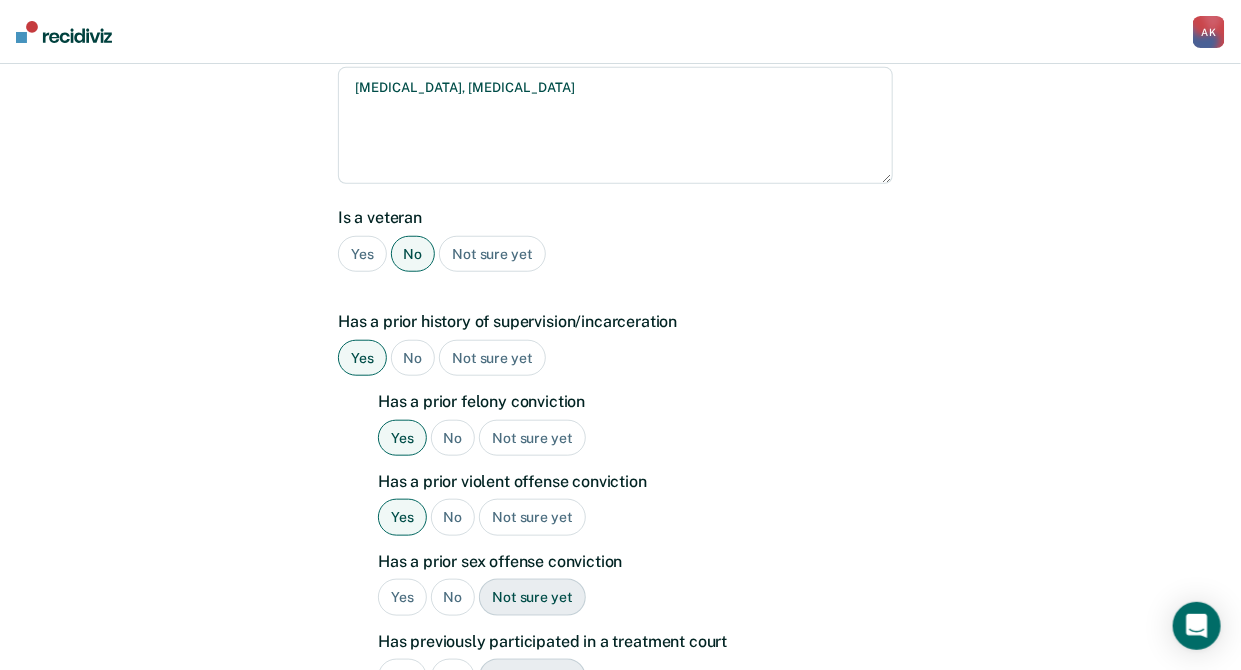 click on "No" at bounding box center [453, 597] 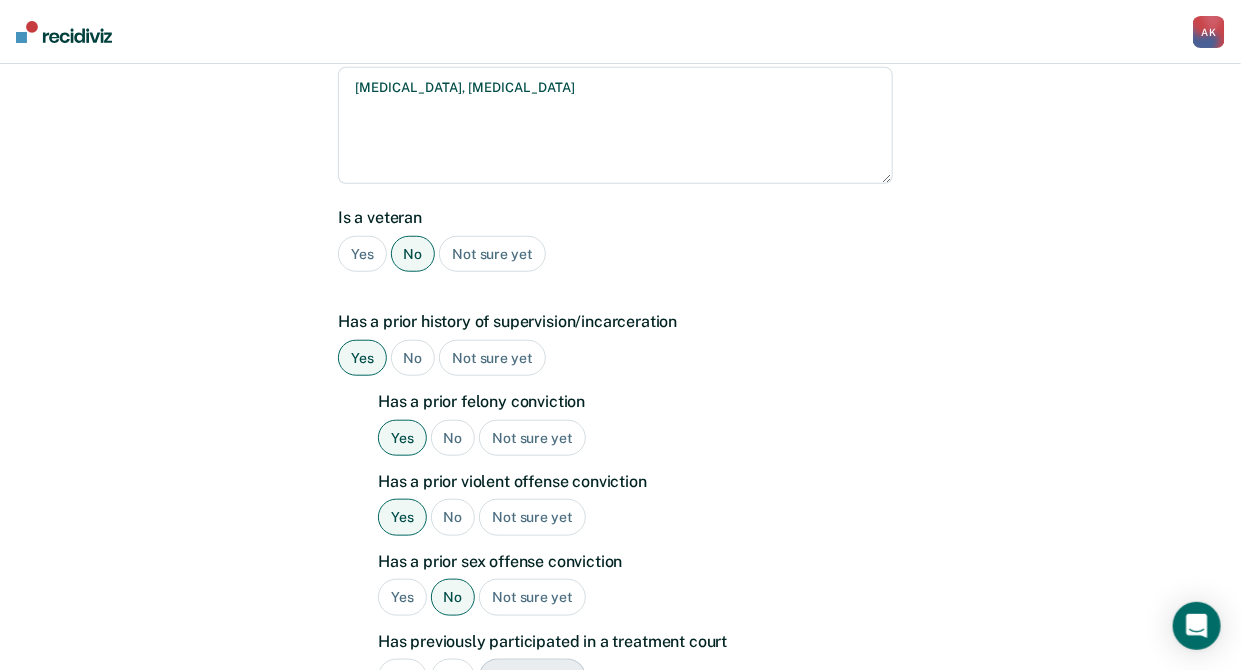 click on "Yes" at bounding box center (402, 677) 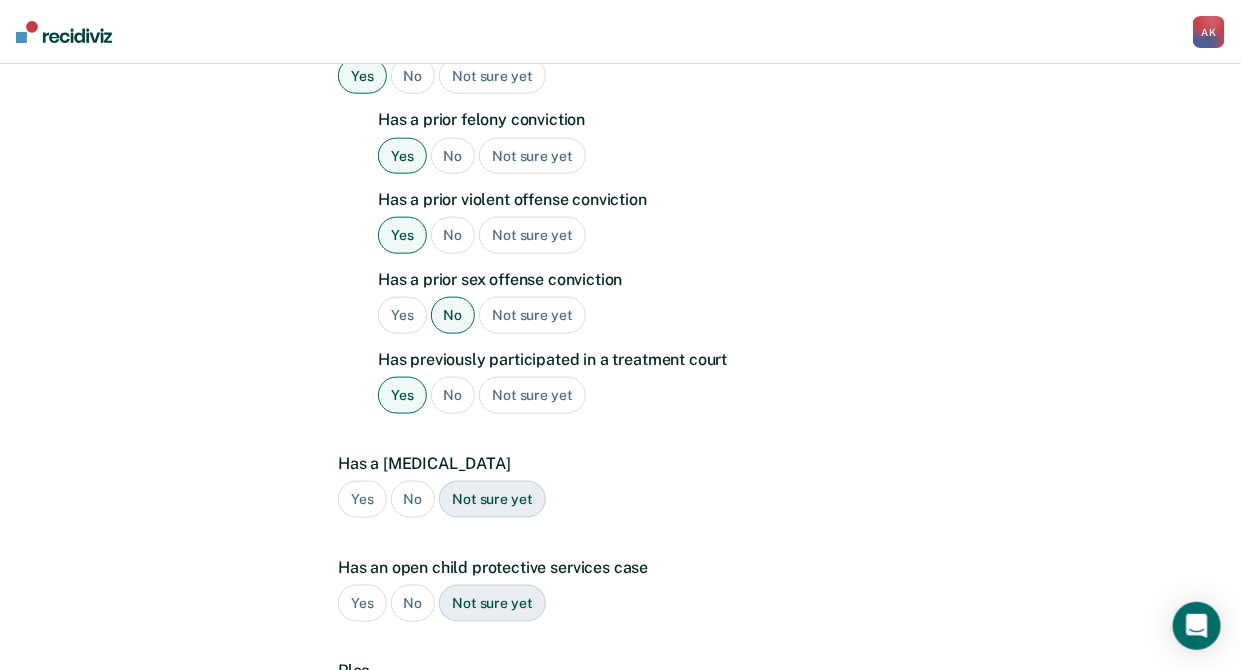 scroll, scrollTop: 751, scrollLeft: 0, axis: vertical 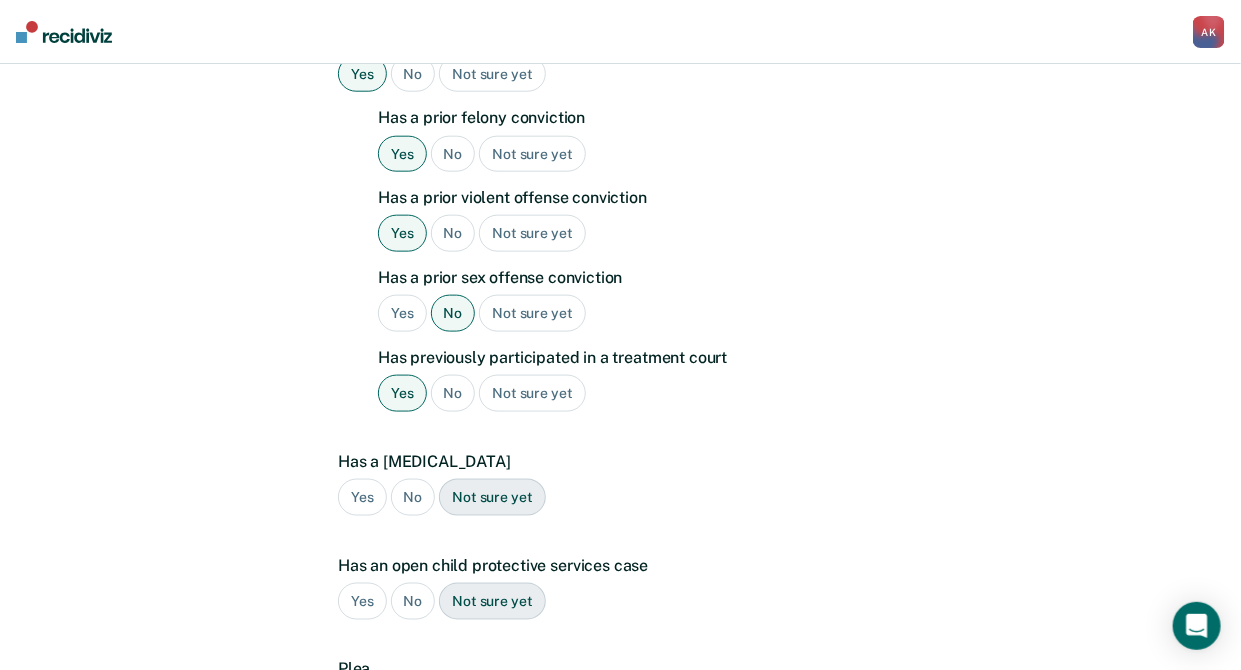 click on "No" at bounding box center [413, 497] 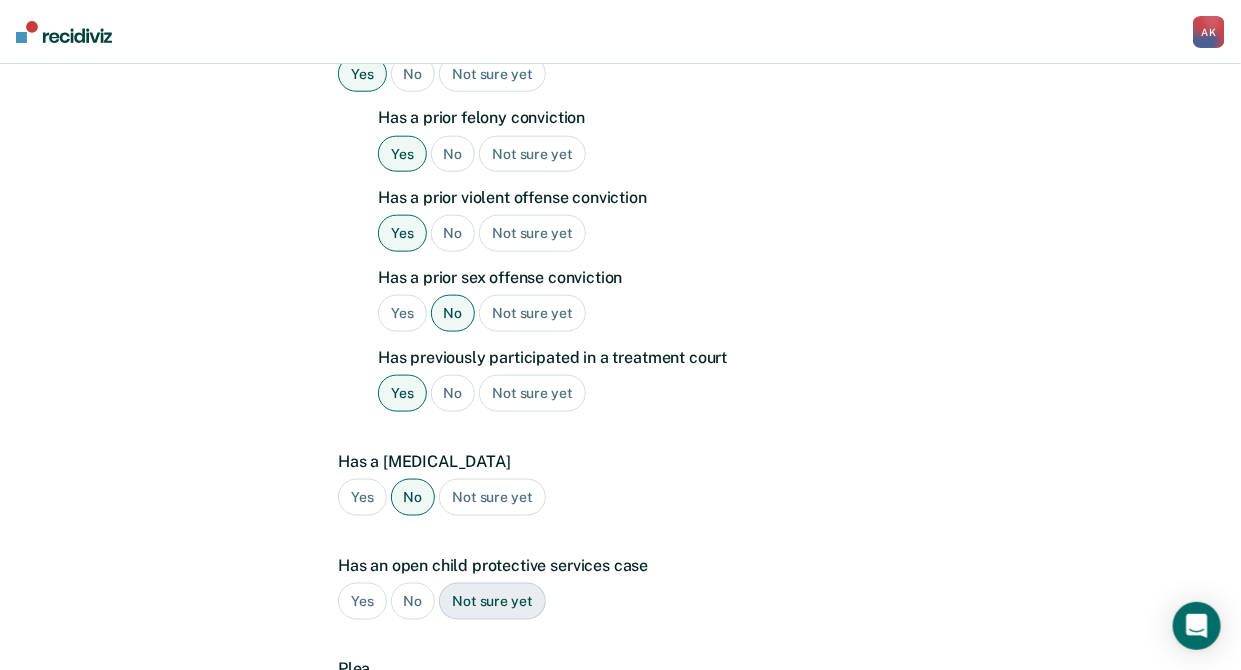 click on "No" at bounding box center (413, 601) 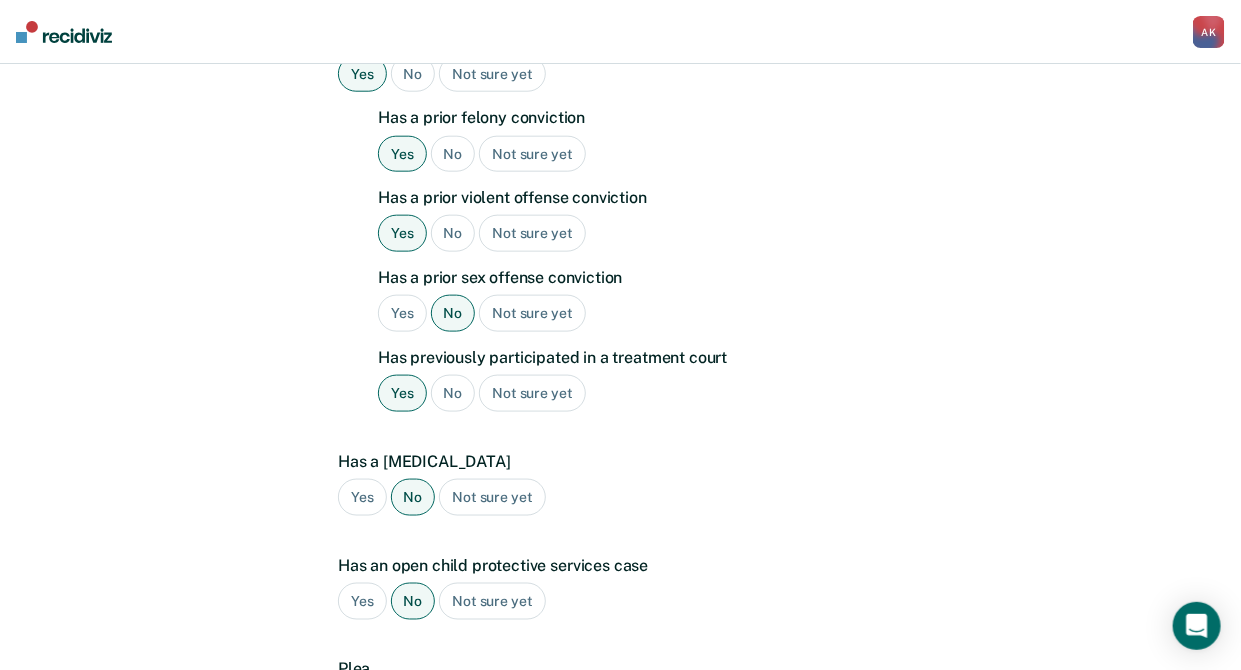 scroll, scrollTop: 955, scrollLeft: 0, axis: vertical 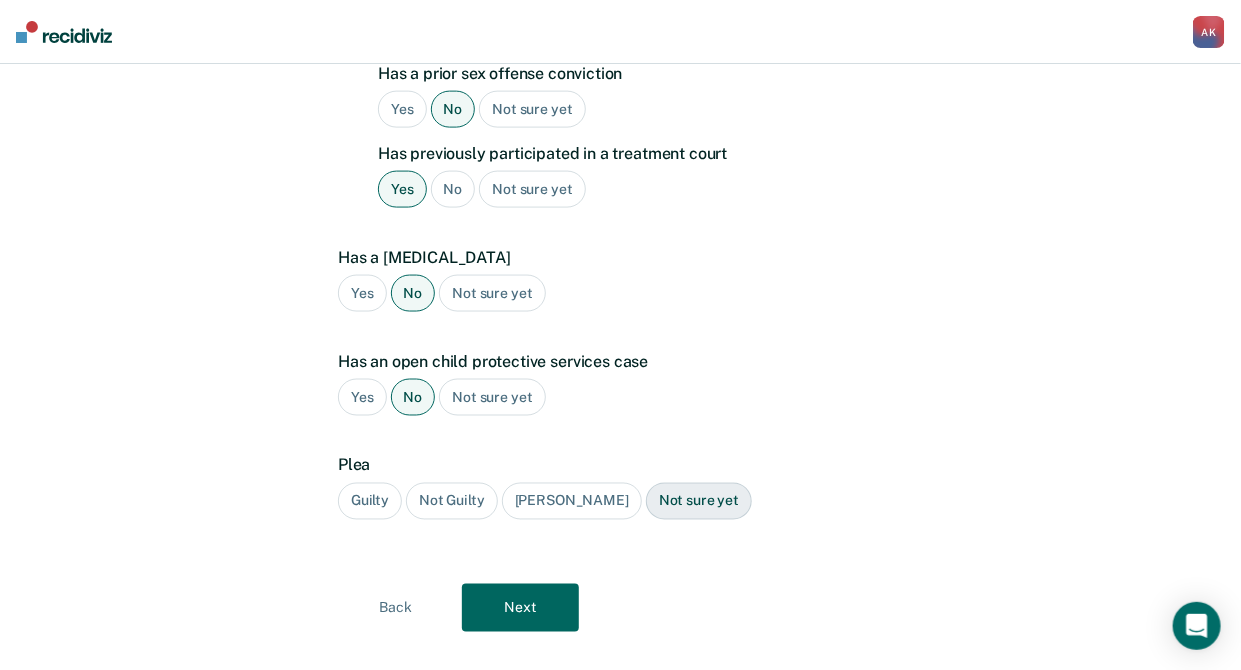 click on "Guilty" at bounding box center [370, 501] 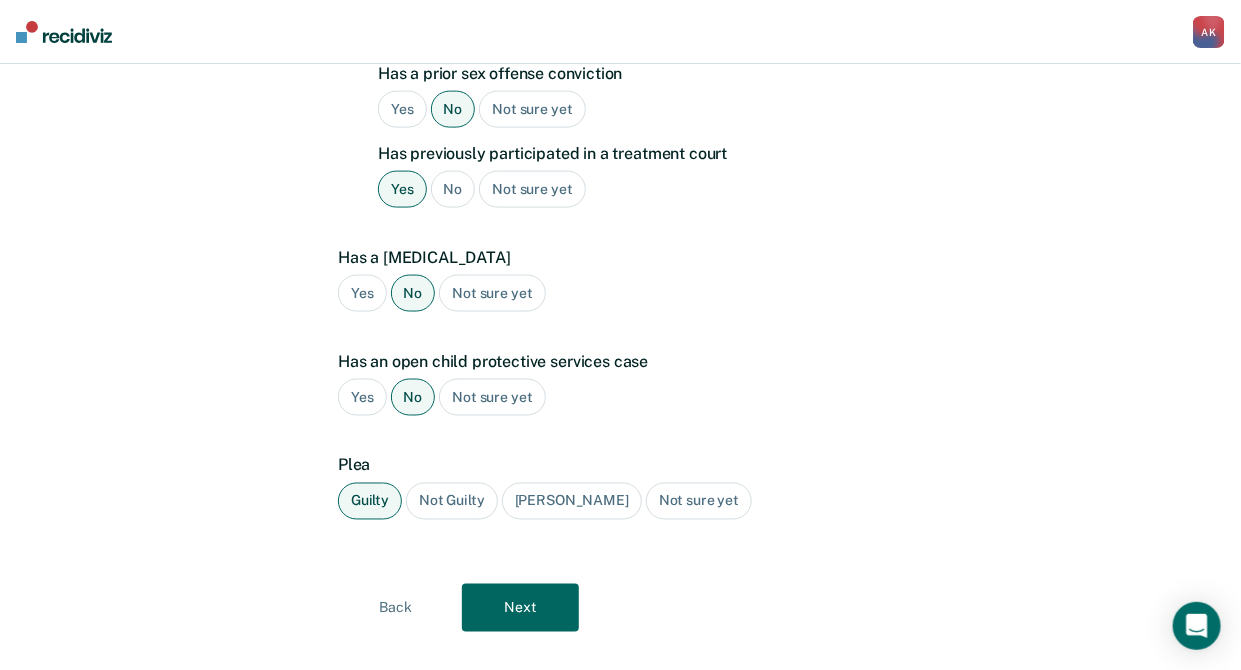 click on "Next" at bounding box center [520, 608] 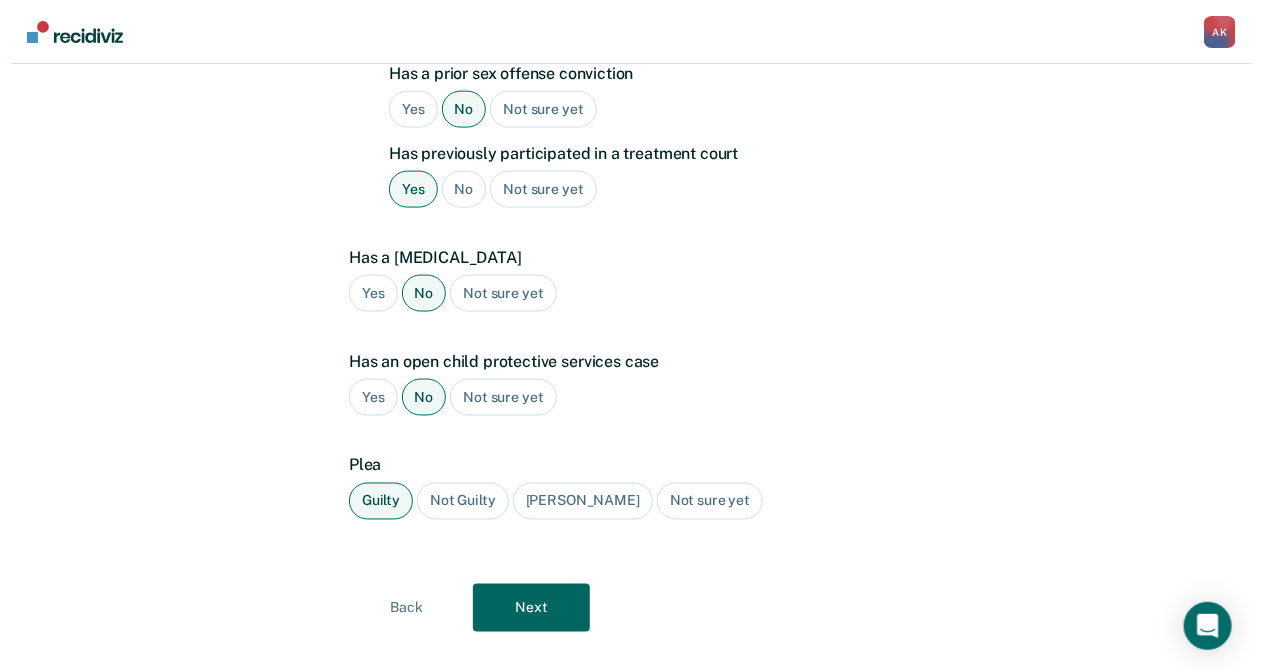 scroll, scrollTop: 0, scrollLeft: 0, axis: both 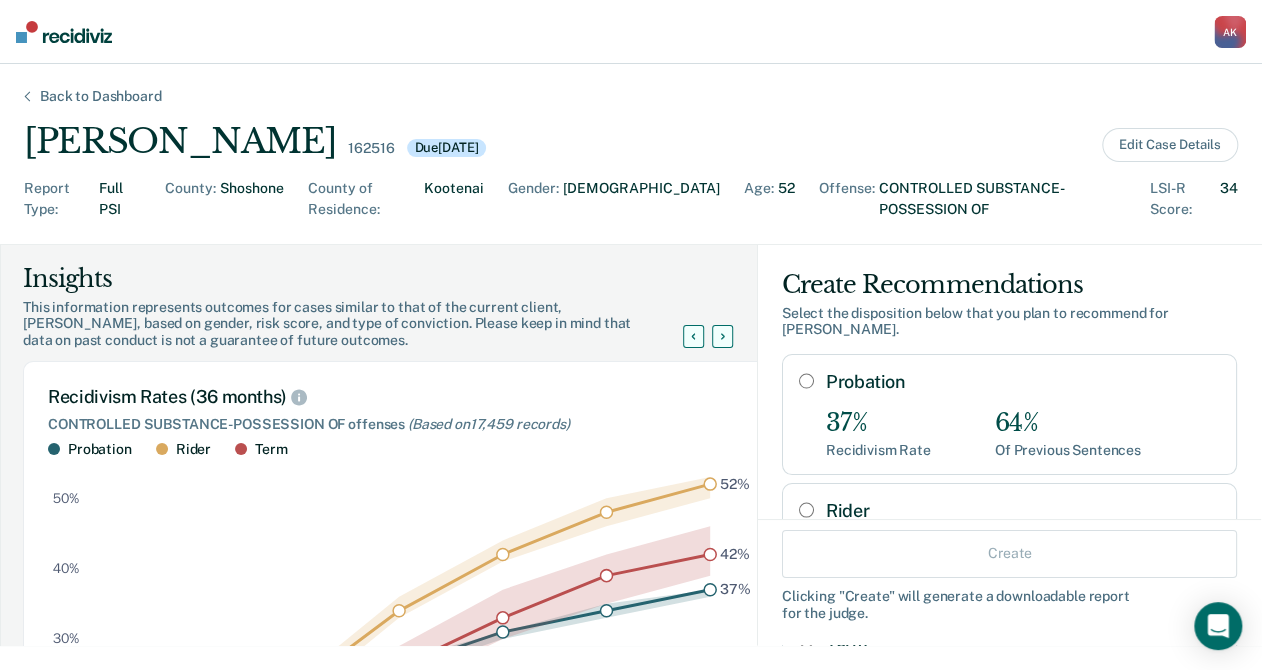 click on "Back to Dashboard Rebecca Anne Sundquist 162516 Due  07/07/2025 Edit Case Details Report Type : Full PSI County : Shoshone County of Residence : Kootenai Gender : Female Age : 52 Offense : CONTROLLED SUBSTANCE-POSSESSION OF LSI-R Score : 34 Insights This information represents outcomes for cases similar to that of the current client,  Rebecca Anne Sundquist , based on gender, risk score, and type of conviction. Please keep in mind that data on past conduct is not a guarantee of future outcomes. Recidivism Rates (36 months)   CONTROLLED SUBSTANCE-POSSESSION OF offenses   (Based on  17,459   records ) Probation Rider Term :where(.plot-d6a7b5) {
--plot-background: white;
display: block;
height: auto;
height: intrinsic;
max-width: 100%;
}
:where(.plot-d6a7b5 text),
:where(.plot-d6a7b5 tspan) {
white-space: pre;
} 37% 52% 42% 0 3 6 9 12 18 24 30 36 Months since release 0% 10% 20% 30% 40% 50% Sentence Distribution   Females, LSI-R = 31+, CONTROLLED SUBSTANCE-POSSESSION OF offenses   (Based on  3,004   )" at bounding box center [631, 367] 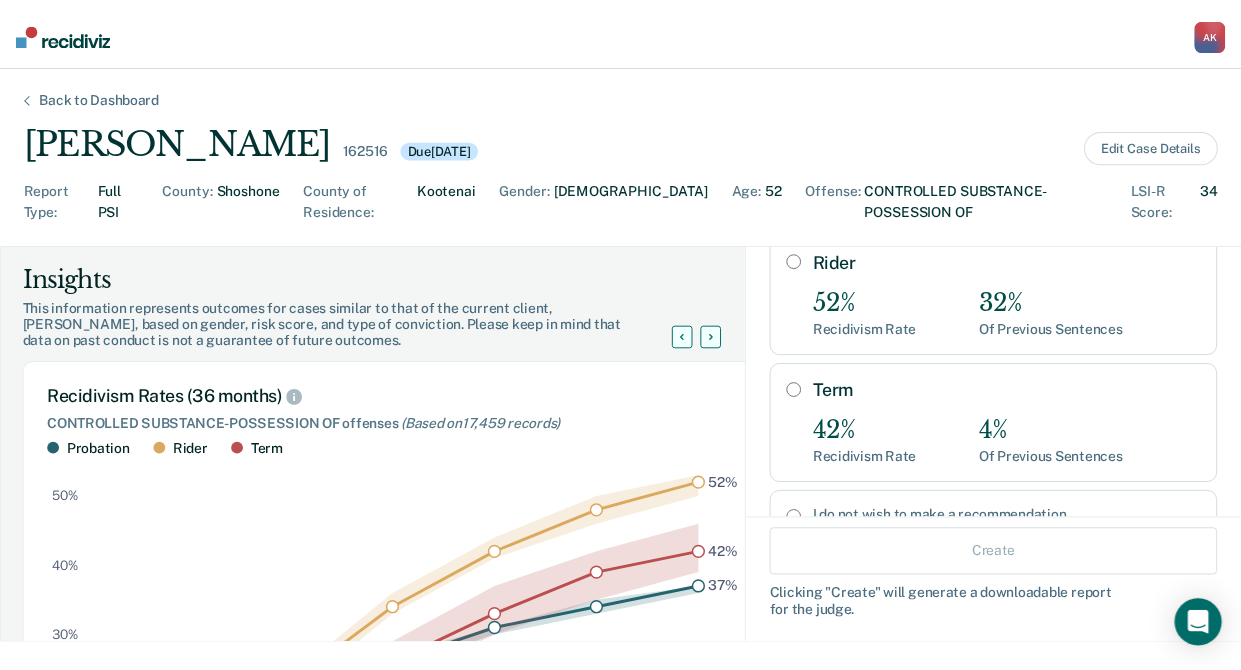 scroll, scrollTop: 257, scrollLeft: 0, axis: vertical 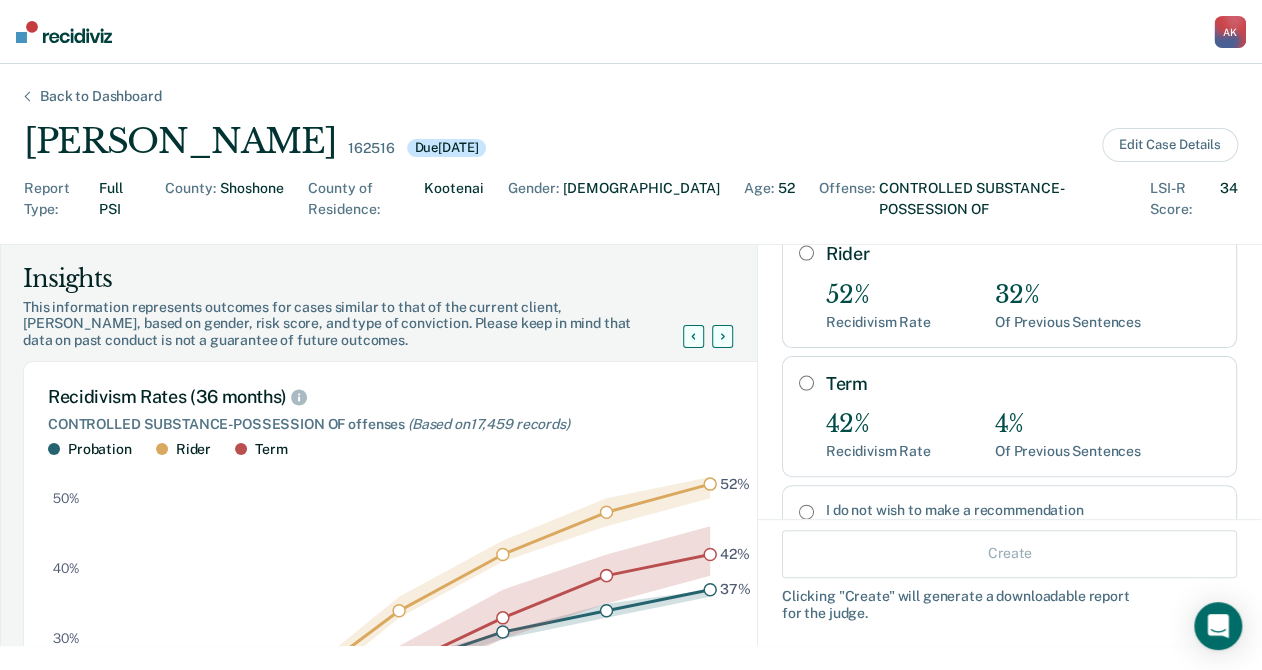 click on "Term" at bounding box center [806, 383] 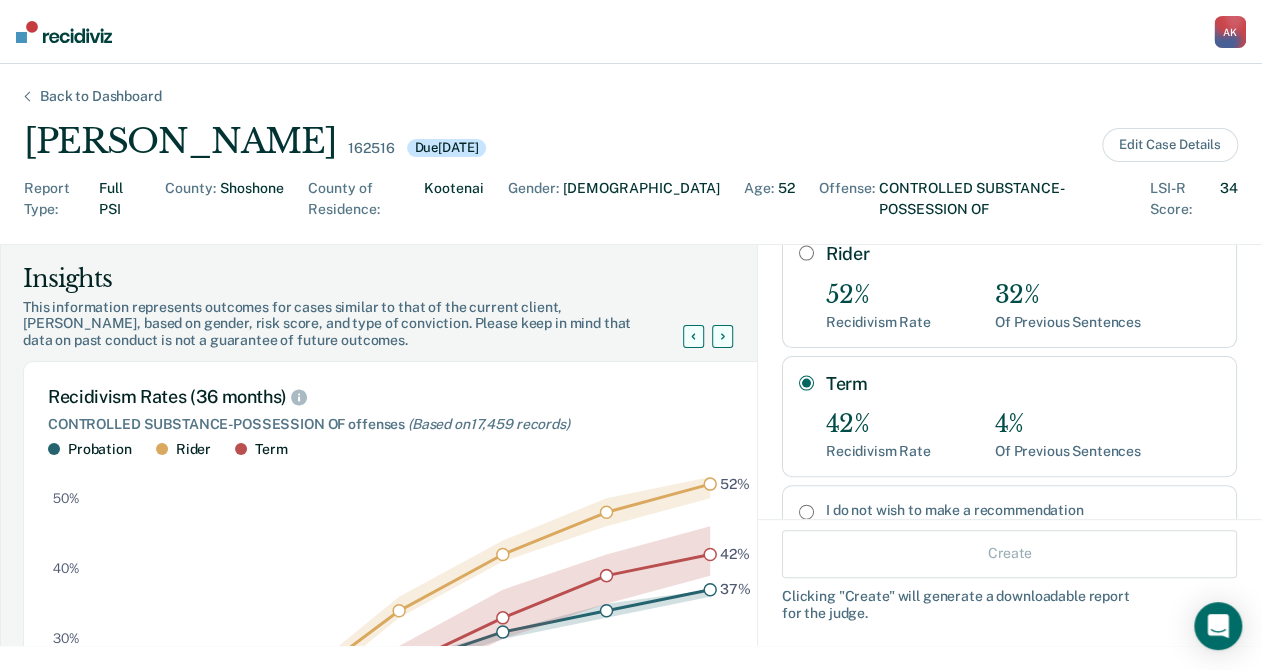 radio on "true" 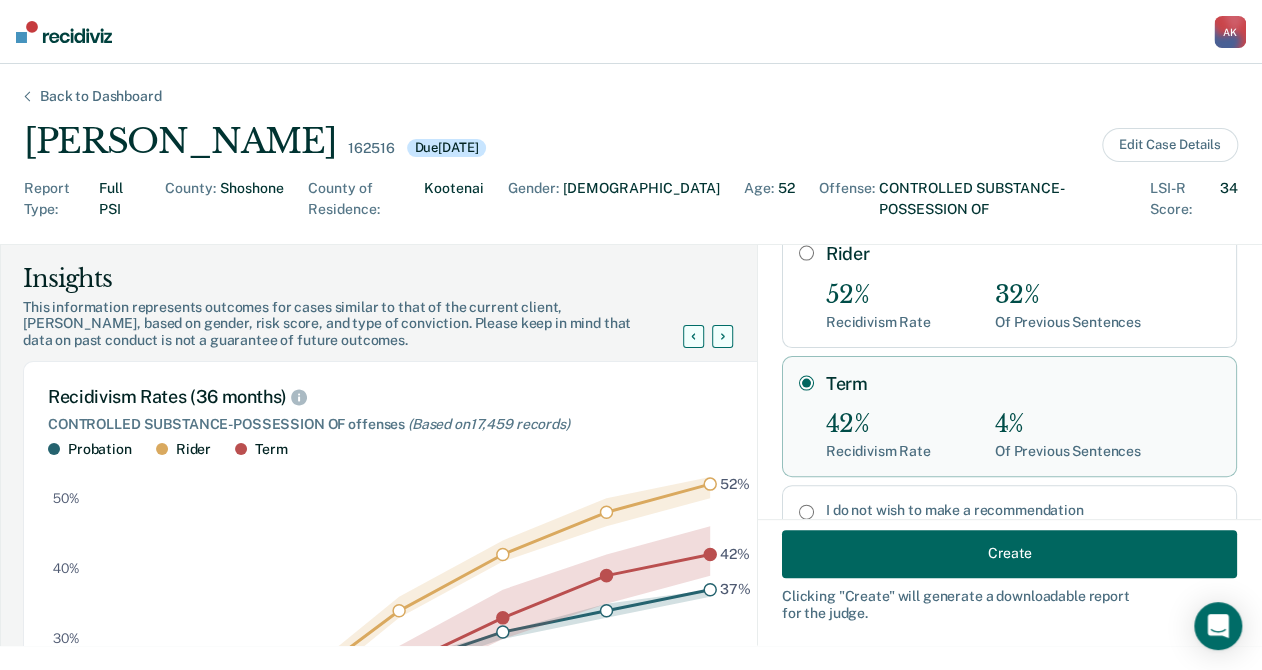 click on "Create" at bounding box center [1009, 553] 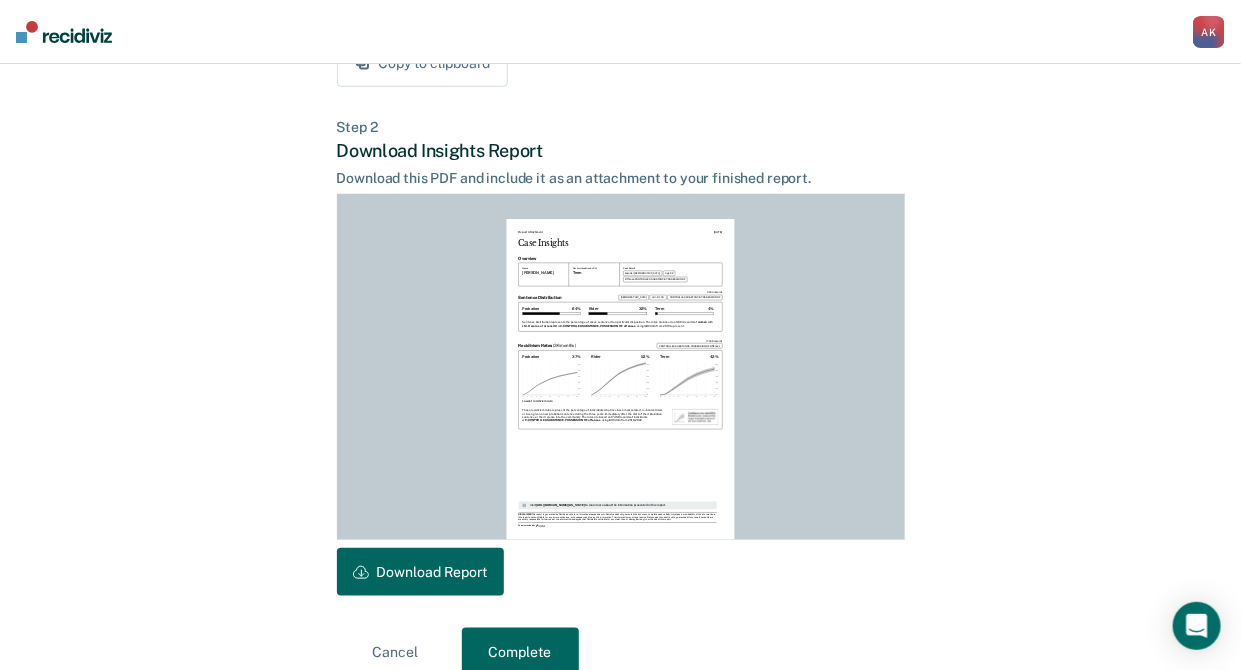 scroll, scrollTop: 469, scrollLeft: 0, axis: vertical 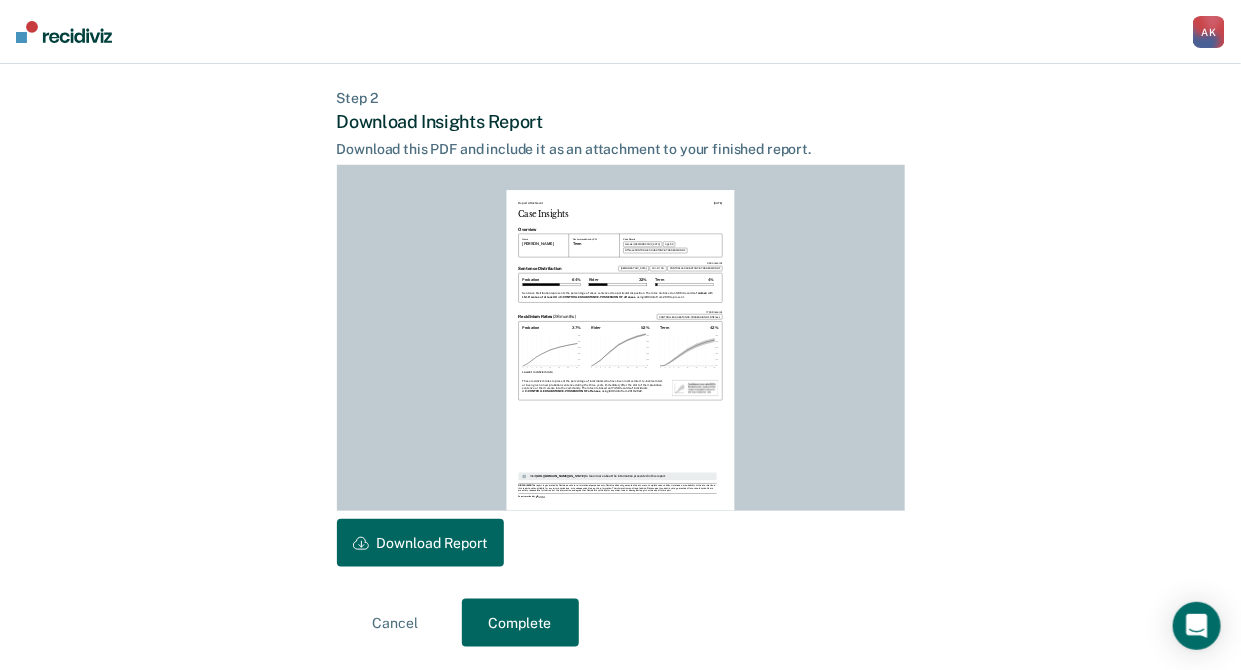 click on "Download Report" at bounding box center [420, 543] 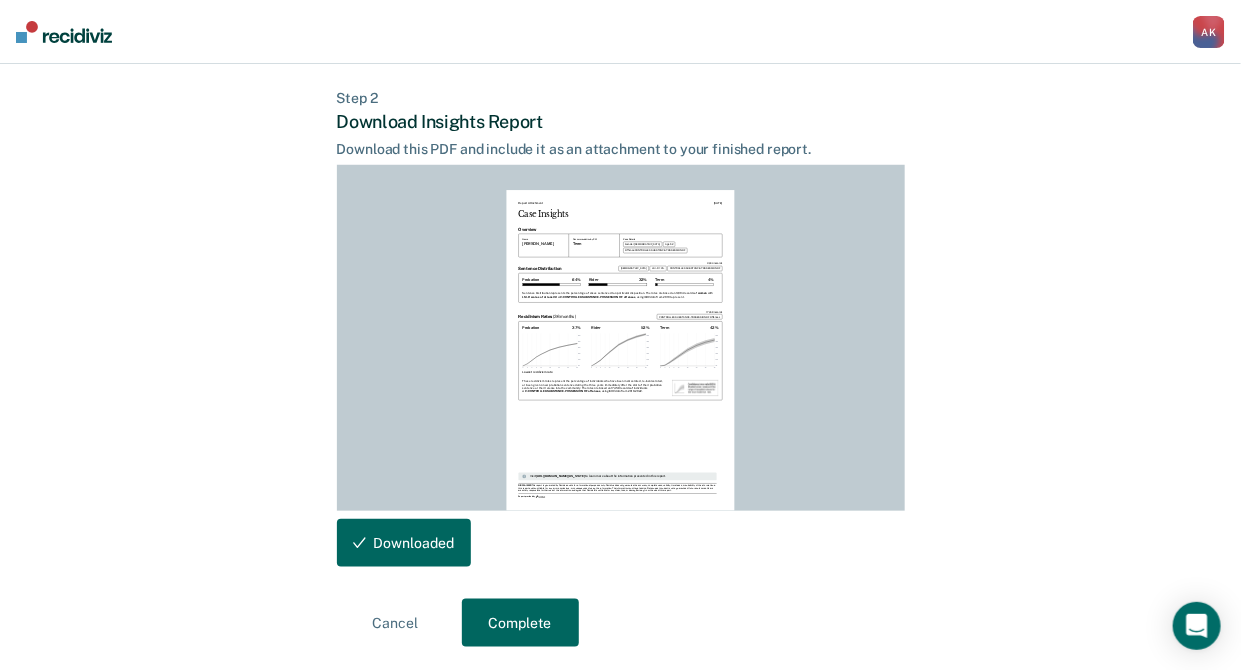 scroll, scrollTop: 0, scrollLeft: 0, axis: both 